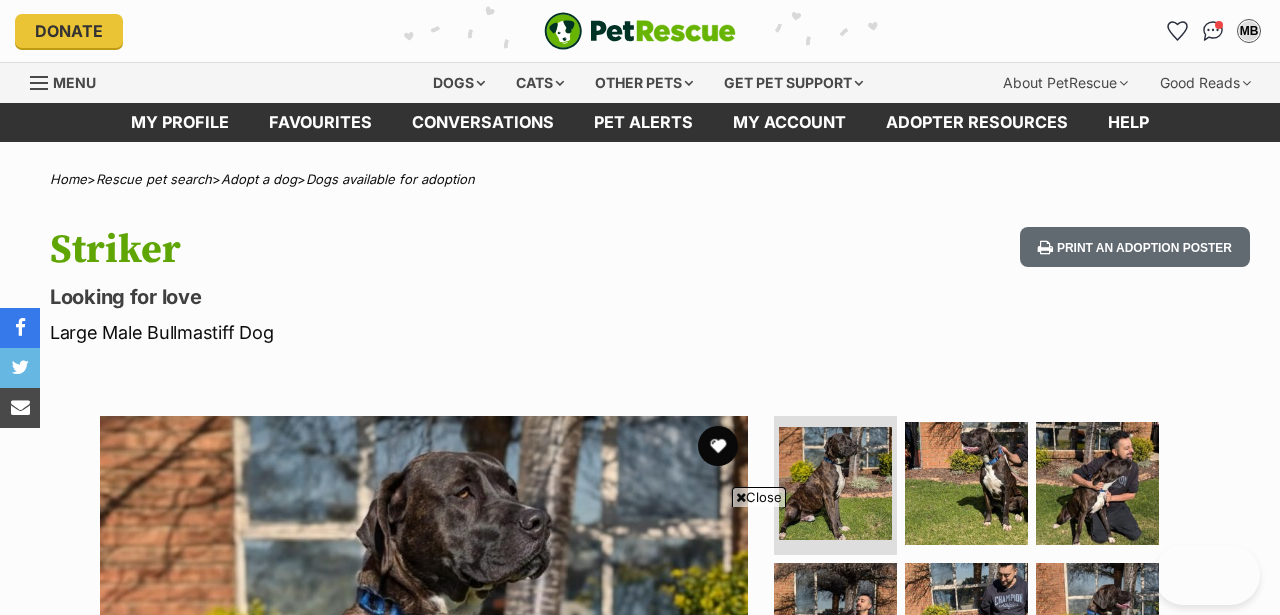 scroll, scrollTop: 206, scrollLeft: 0, axis: vertical 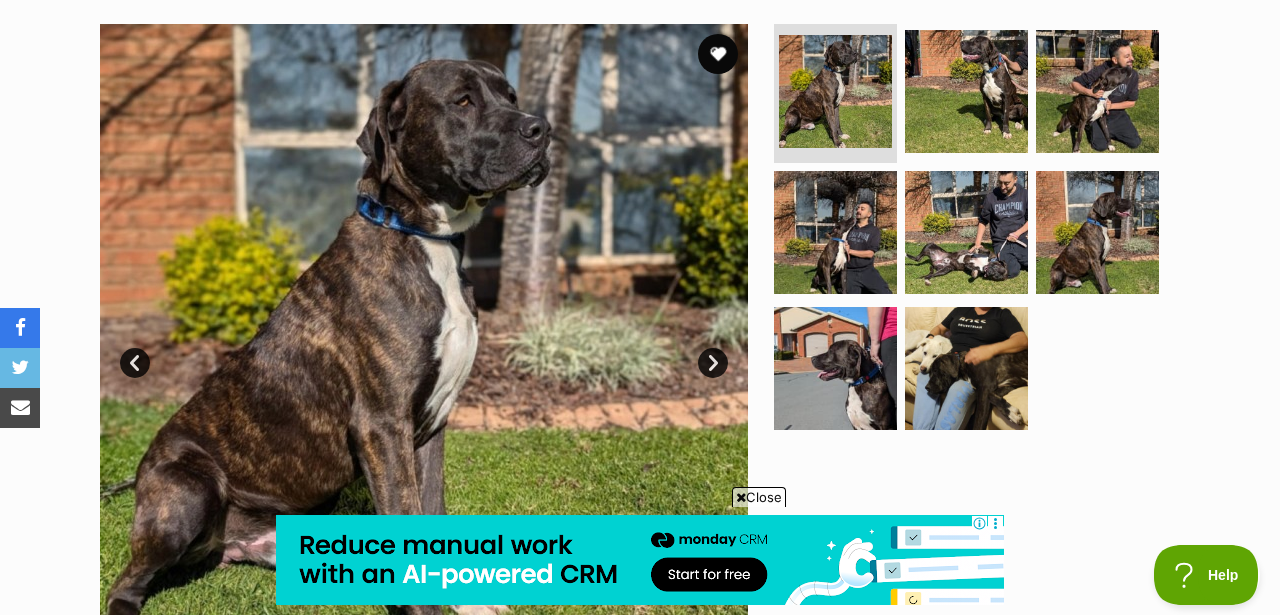 click on "Close" at bounding box center (759, 497) 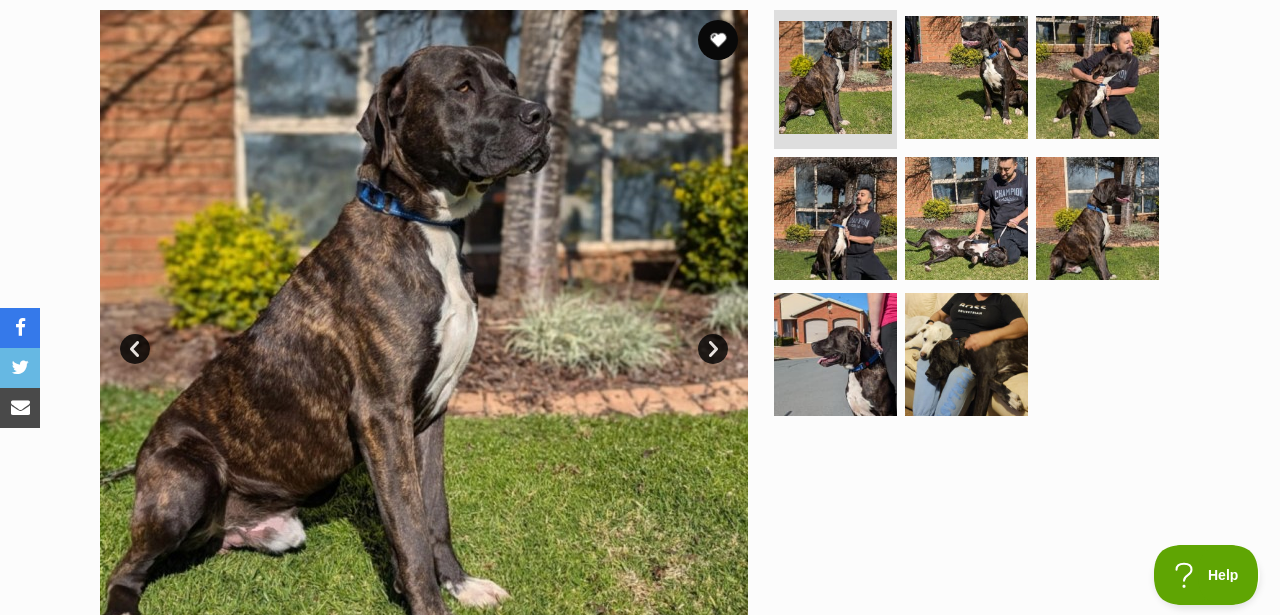 scroll, scrollTop: 413, scrollLeft: 0, axis: vertical 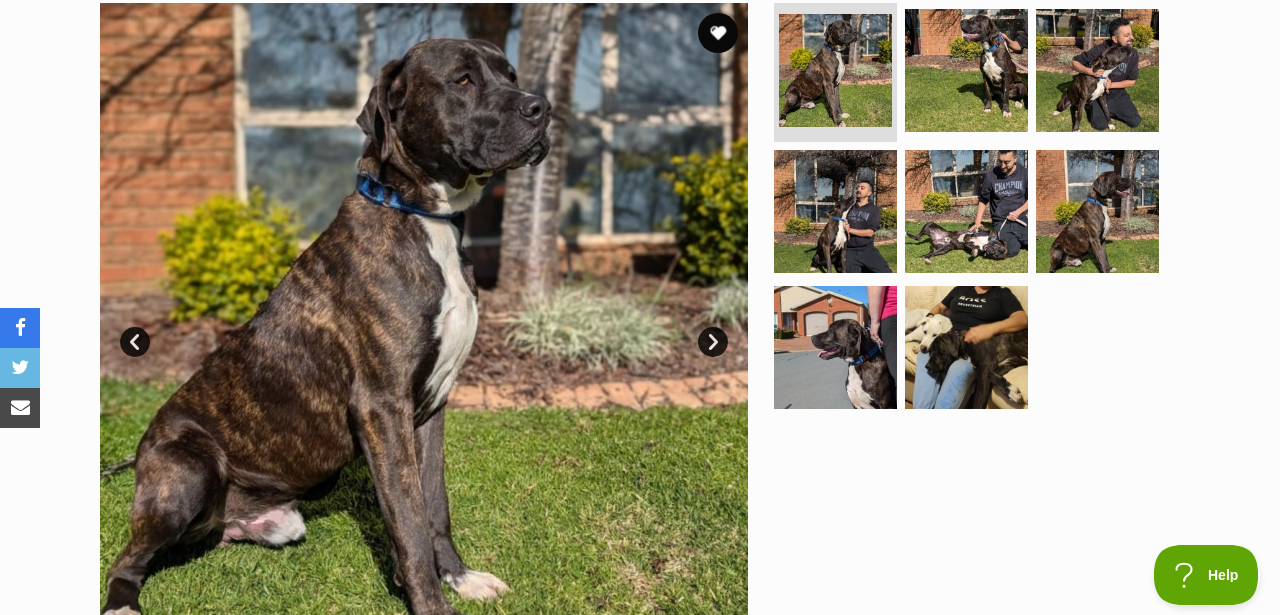 click on "Next" at bounding box center [713, 342] 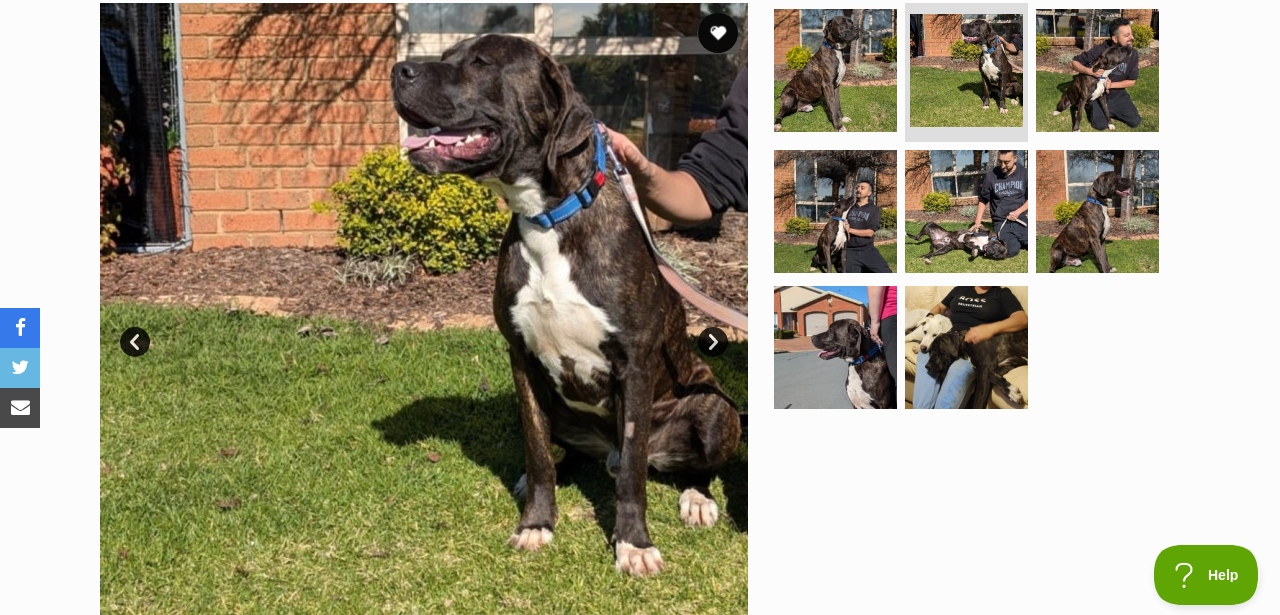 click on "Next" at bounding box center [713, 342] 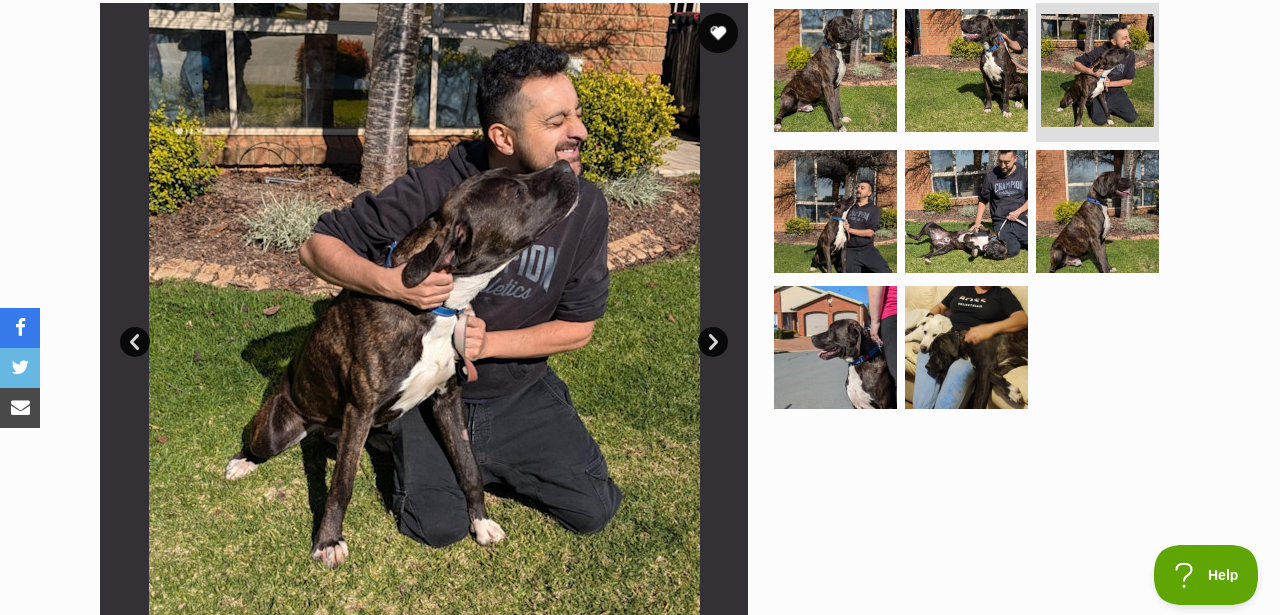 scroll, scrollTop: 0, scrollLeft: 0, axis: both 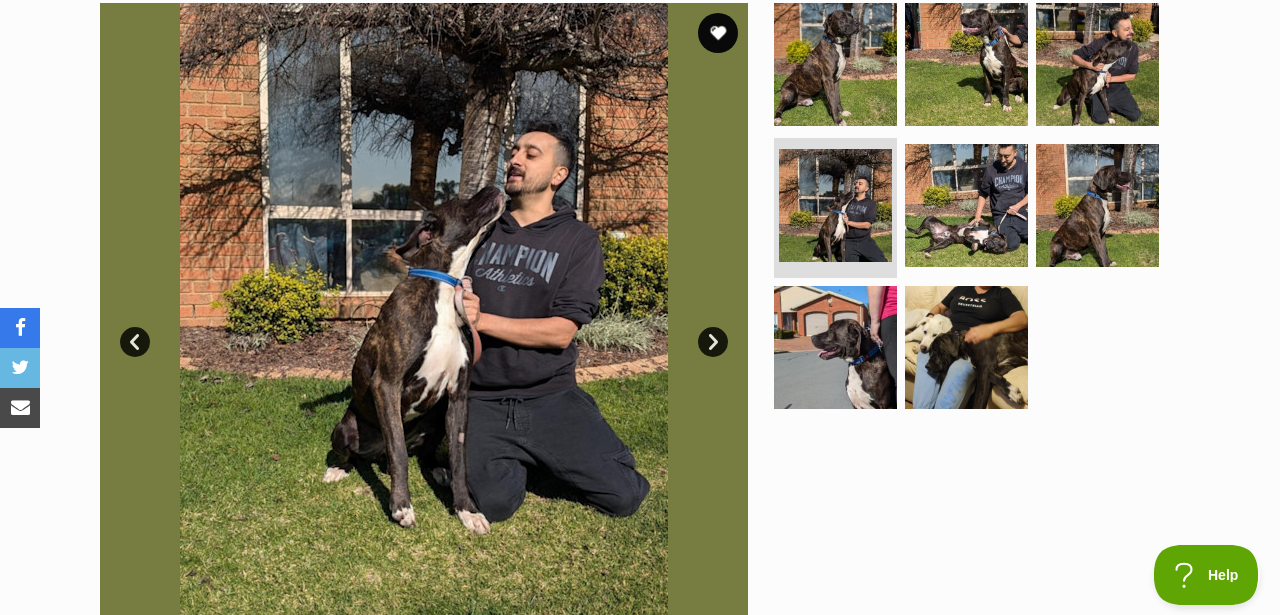 click on "Next" at bounding box center [713, 342] 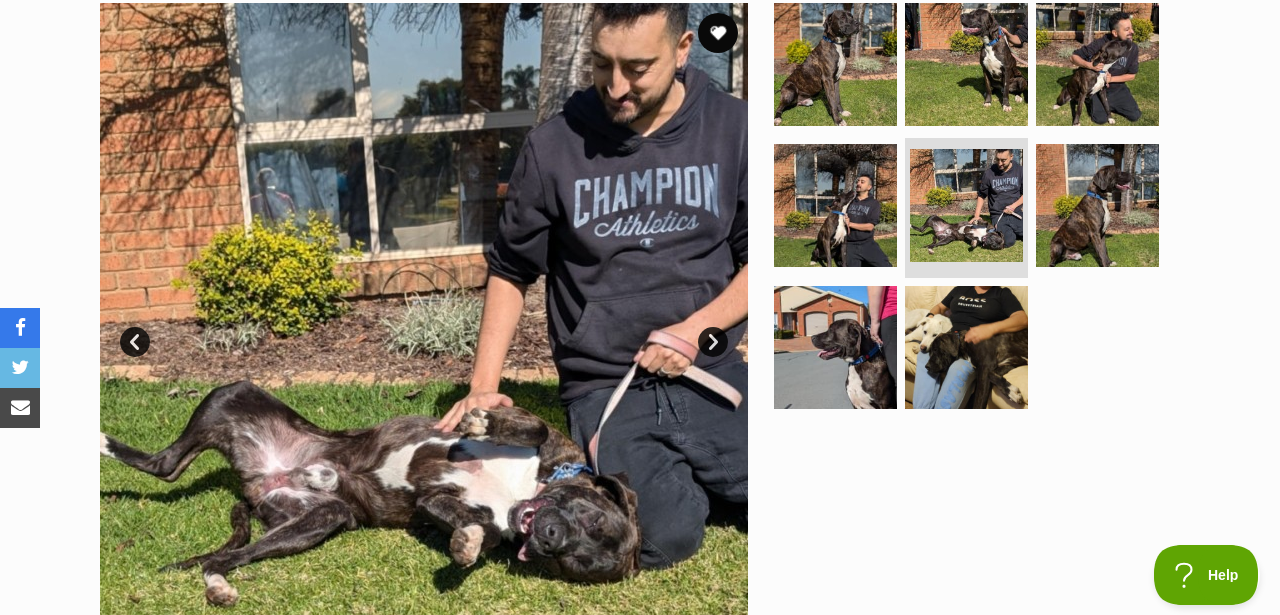 click on "Next" at bounding box center (713, 342) 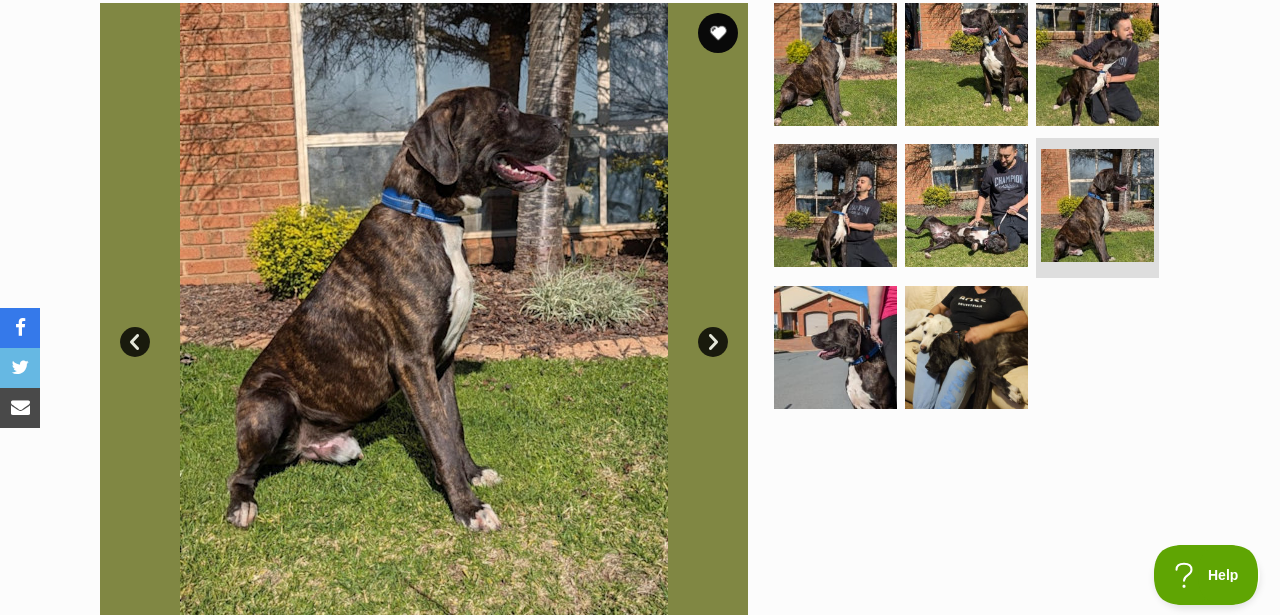 click on "Next" at bounding box center (713, 342) 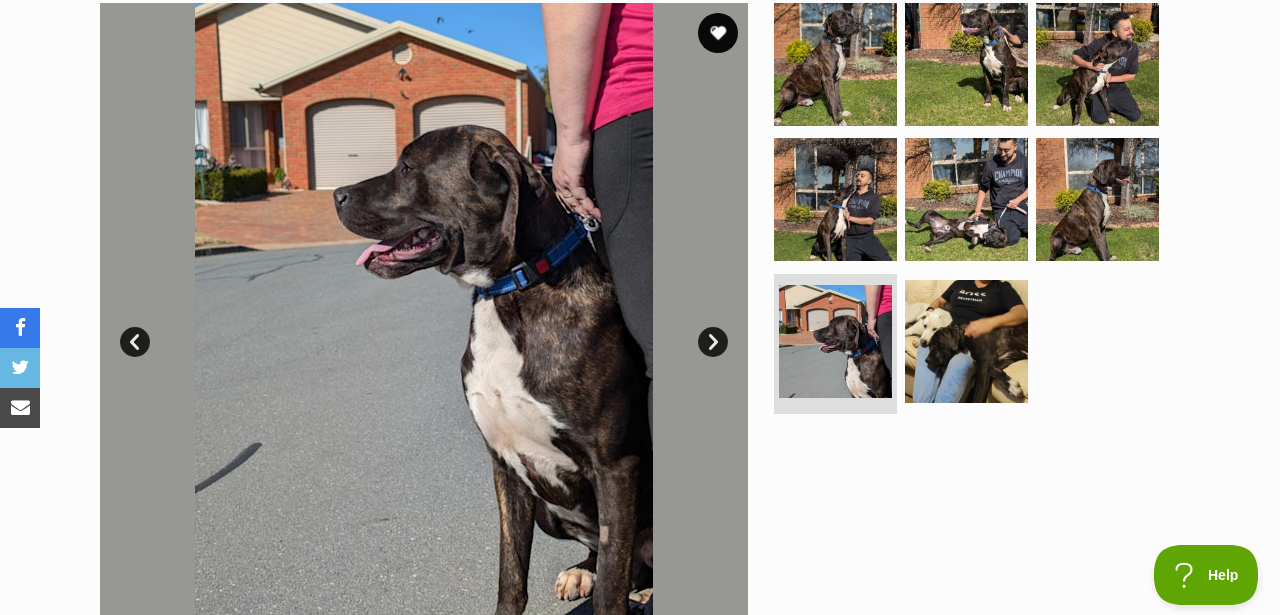 scroll, scrollTop: 0, scrollLeft: 0, axis: both 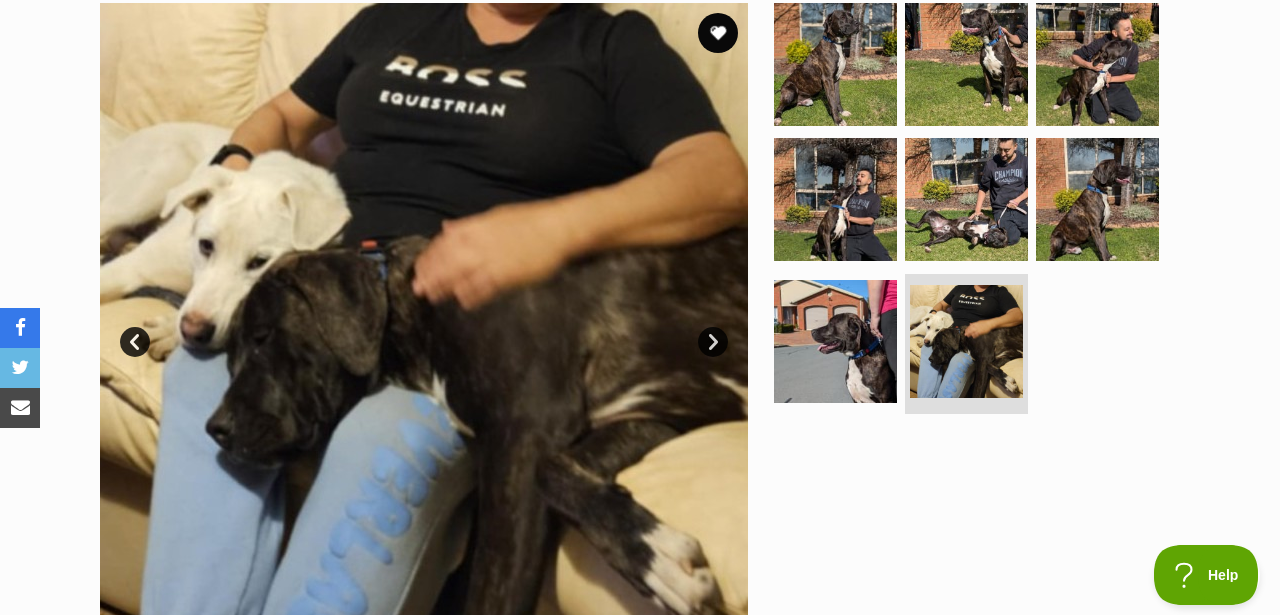 click on "Next" at bounding box center (713, 342) 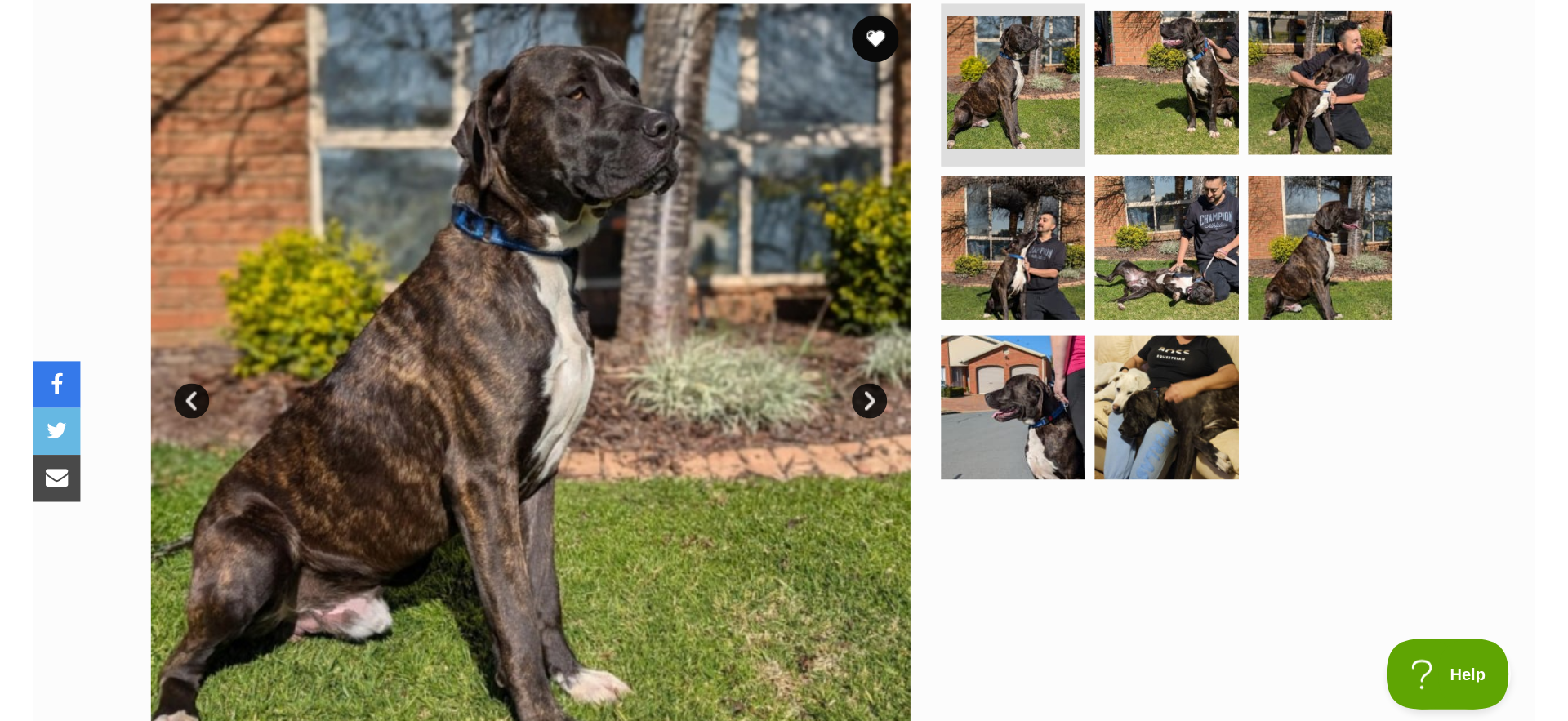 scroll, scrollTop: 0, scrollLeft: 0, axis: both 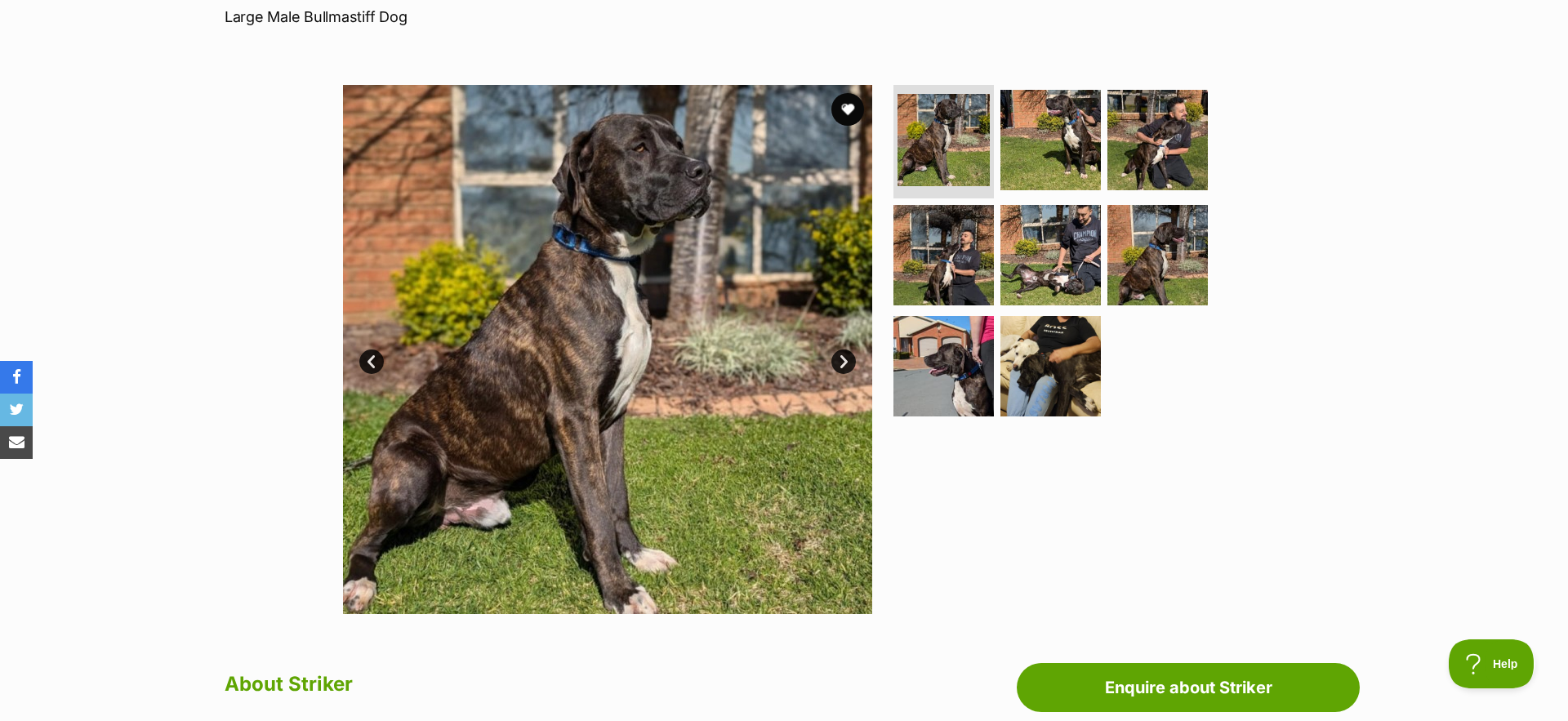 click on "Next" at bounding box center (844, 362) 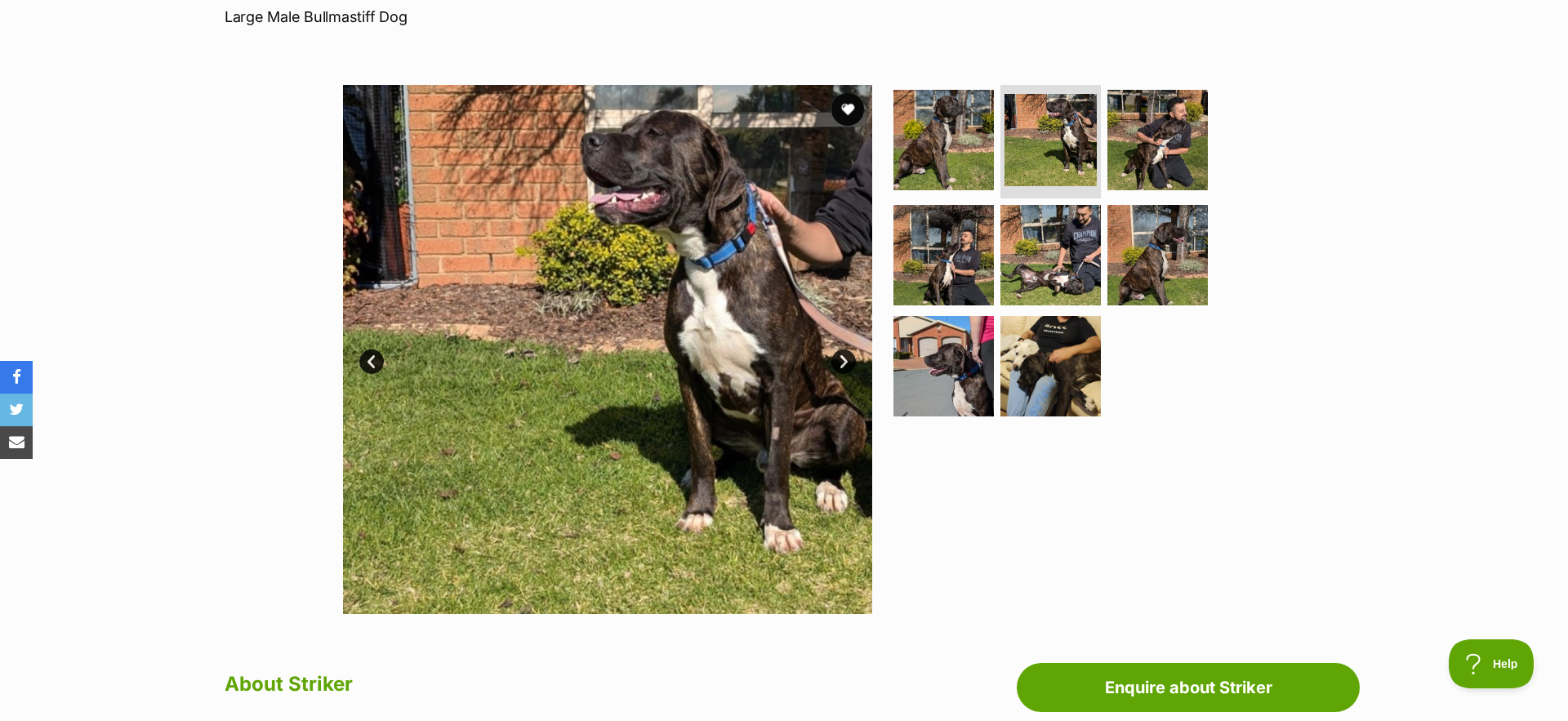 click on "Next" at bounding box center [844, 362] 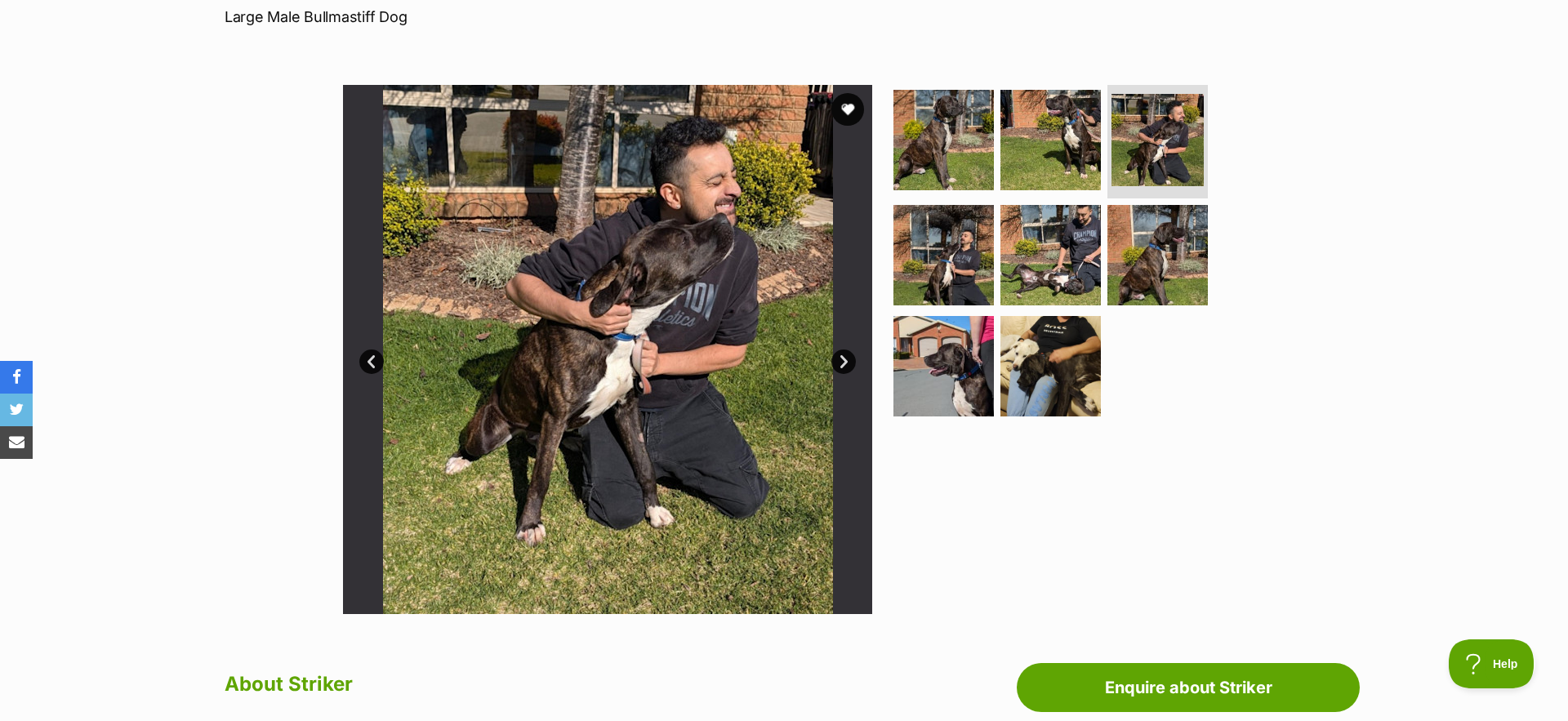 click on "Next" at bounding box center [844, 362] 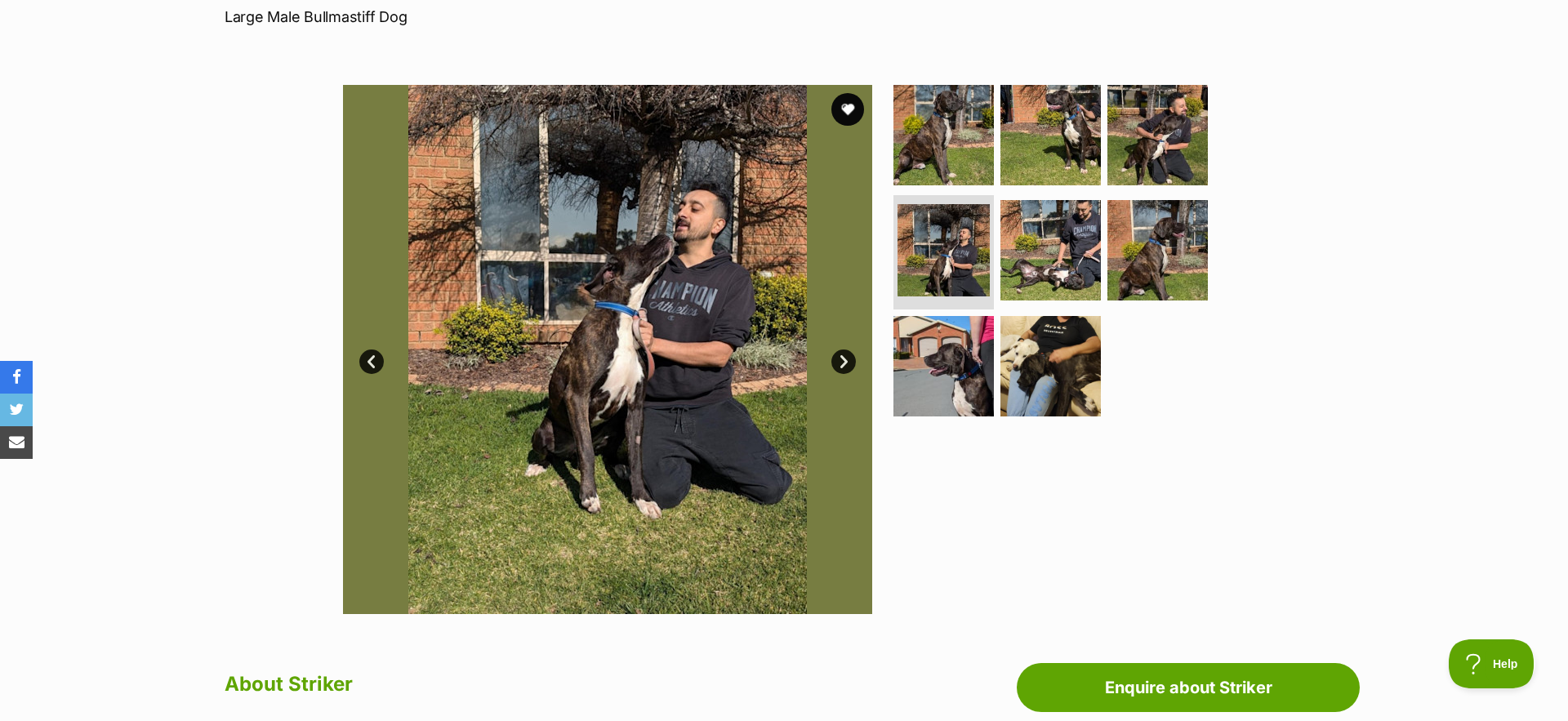 click on "Next" at bounding box center (844, 362) 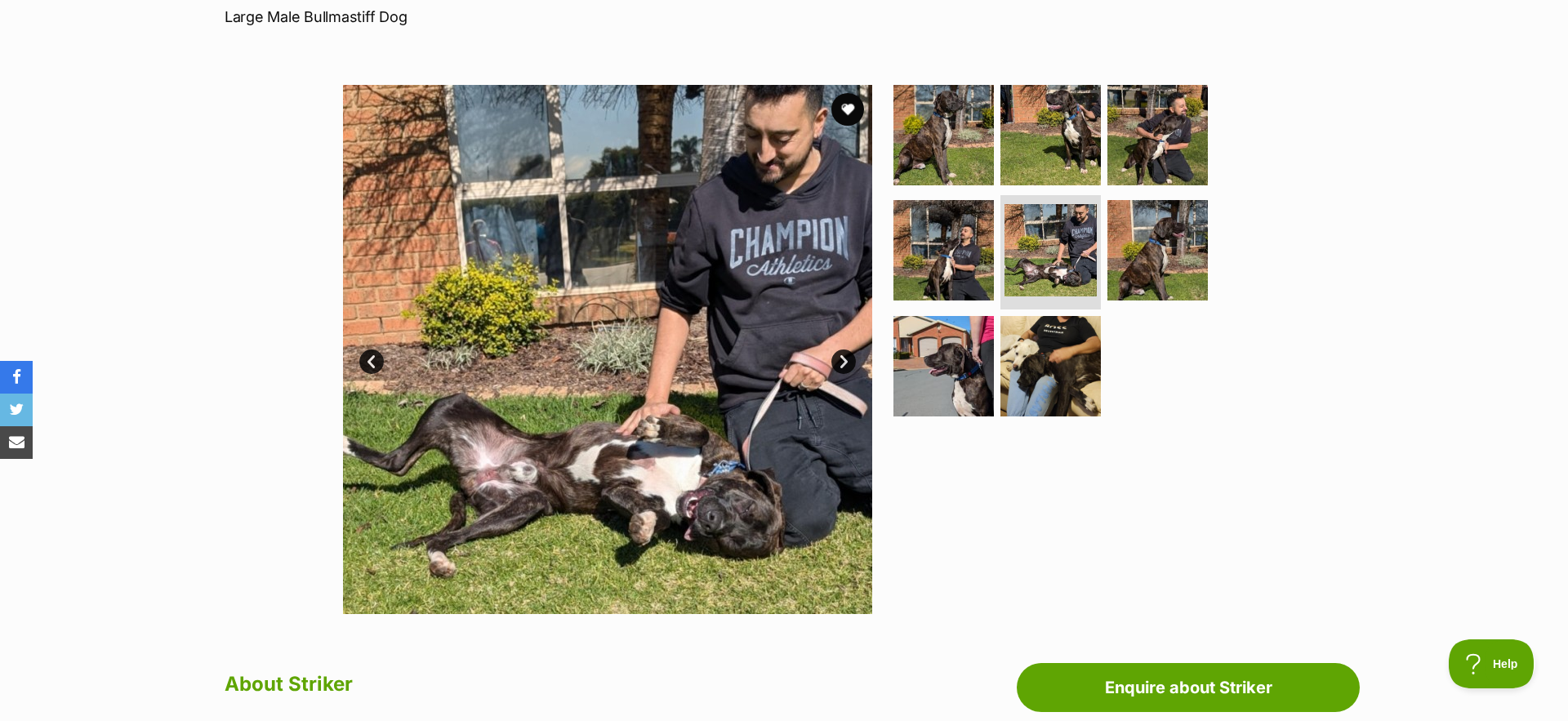 click on "Next" at bounding box center (844, 362) 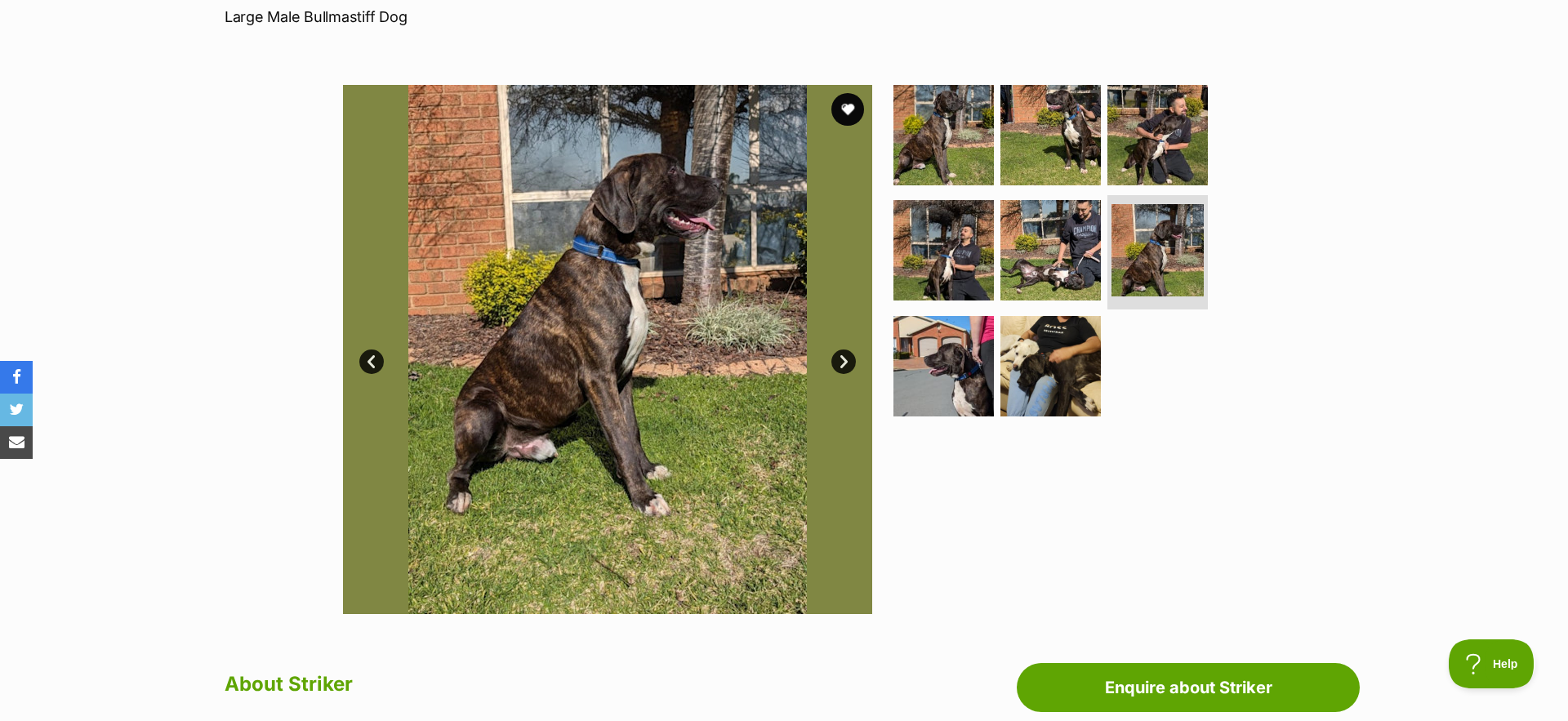 click on "Next" at bounding box center (844, 362) 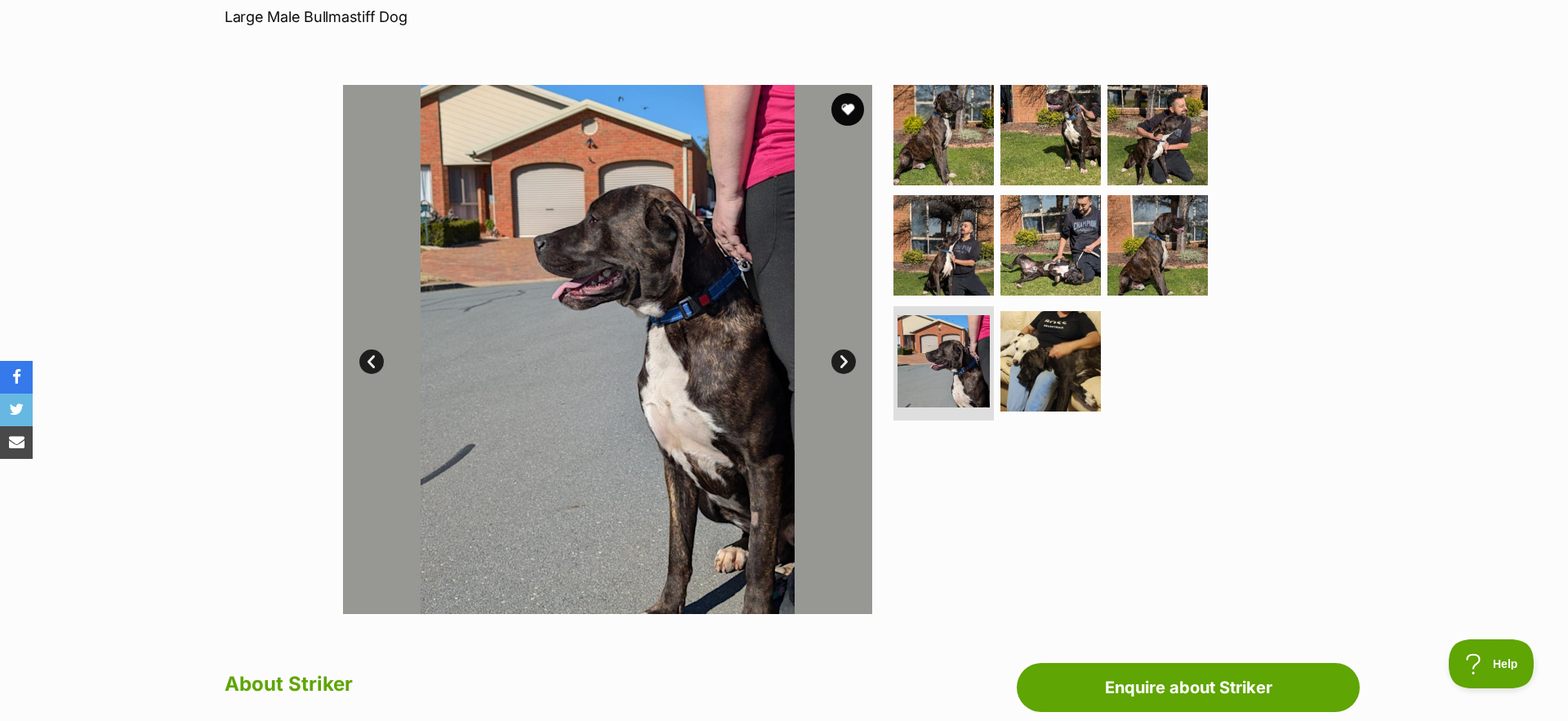 click on "Next" at bounding box center (844, 362) 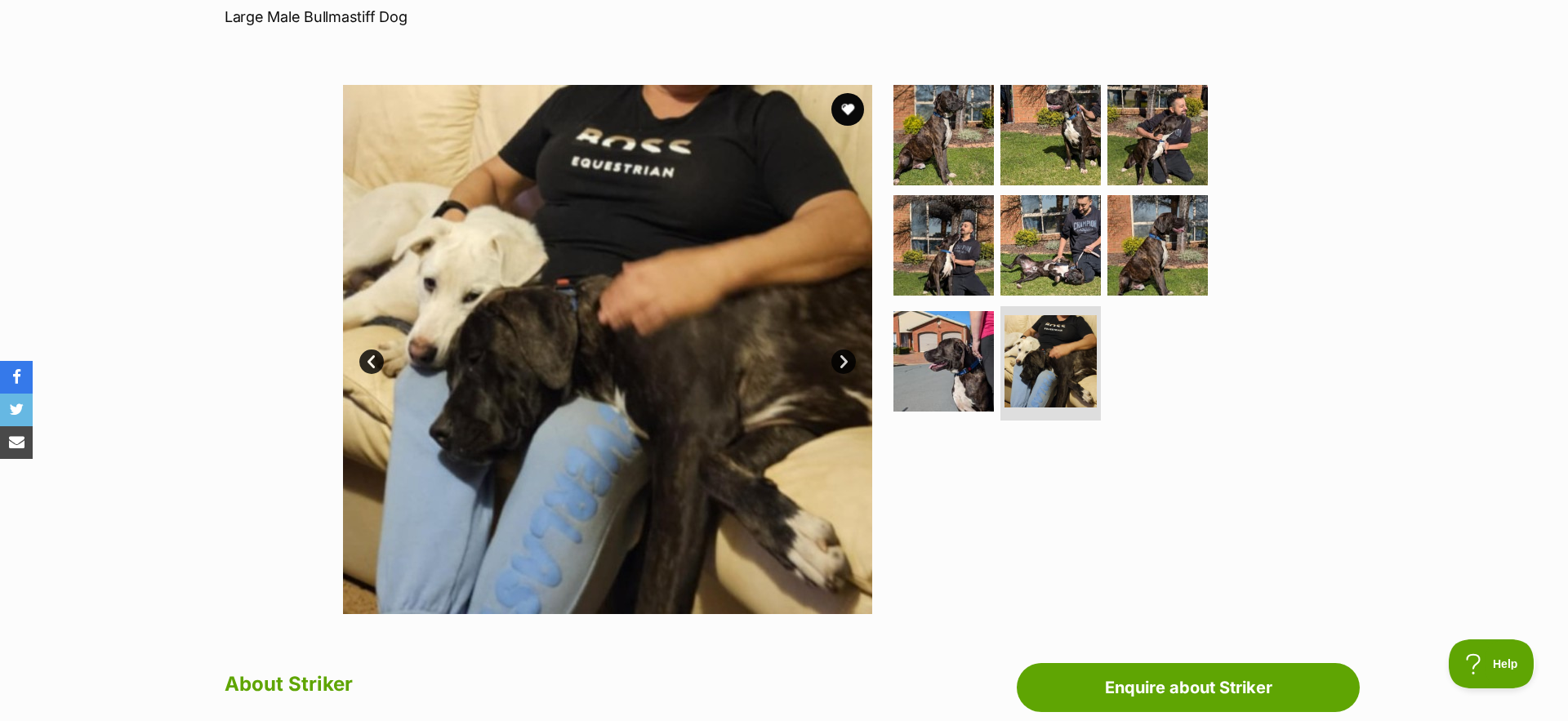 click on "Next" at bounding box center (844, 362) 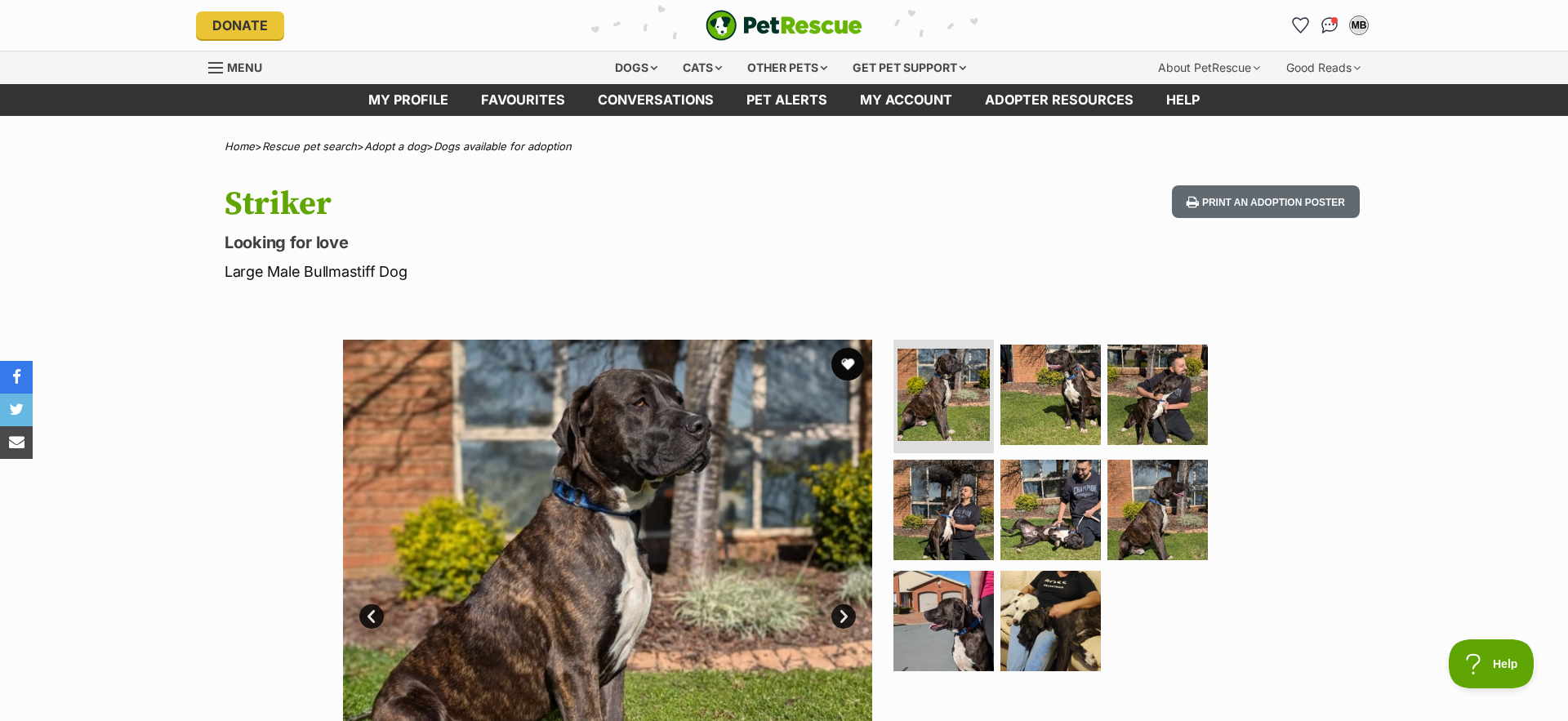 scroll, scrollTop: 0, scrollLeft: 0, axis: both 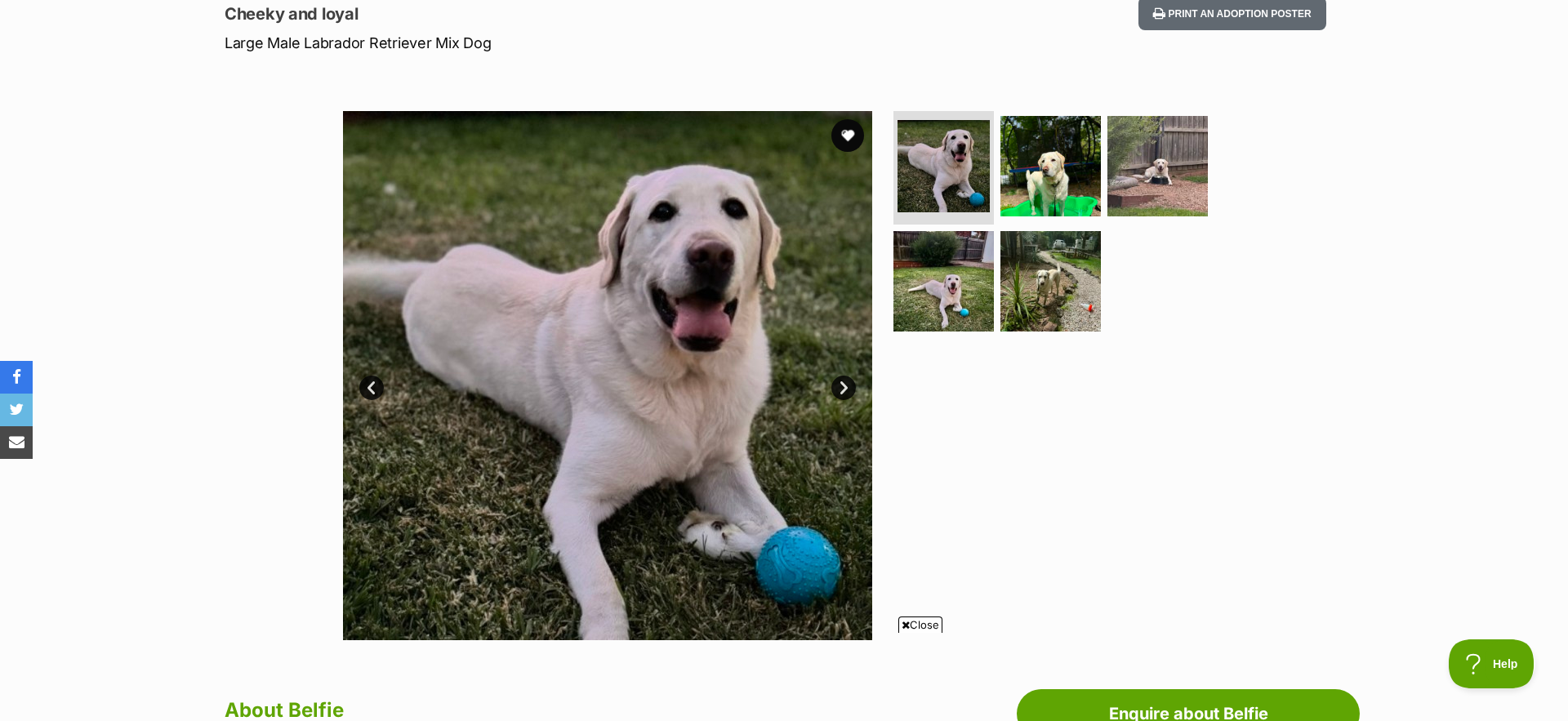 click on "Next" at bounding box center [844, 388] 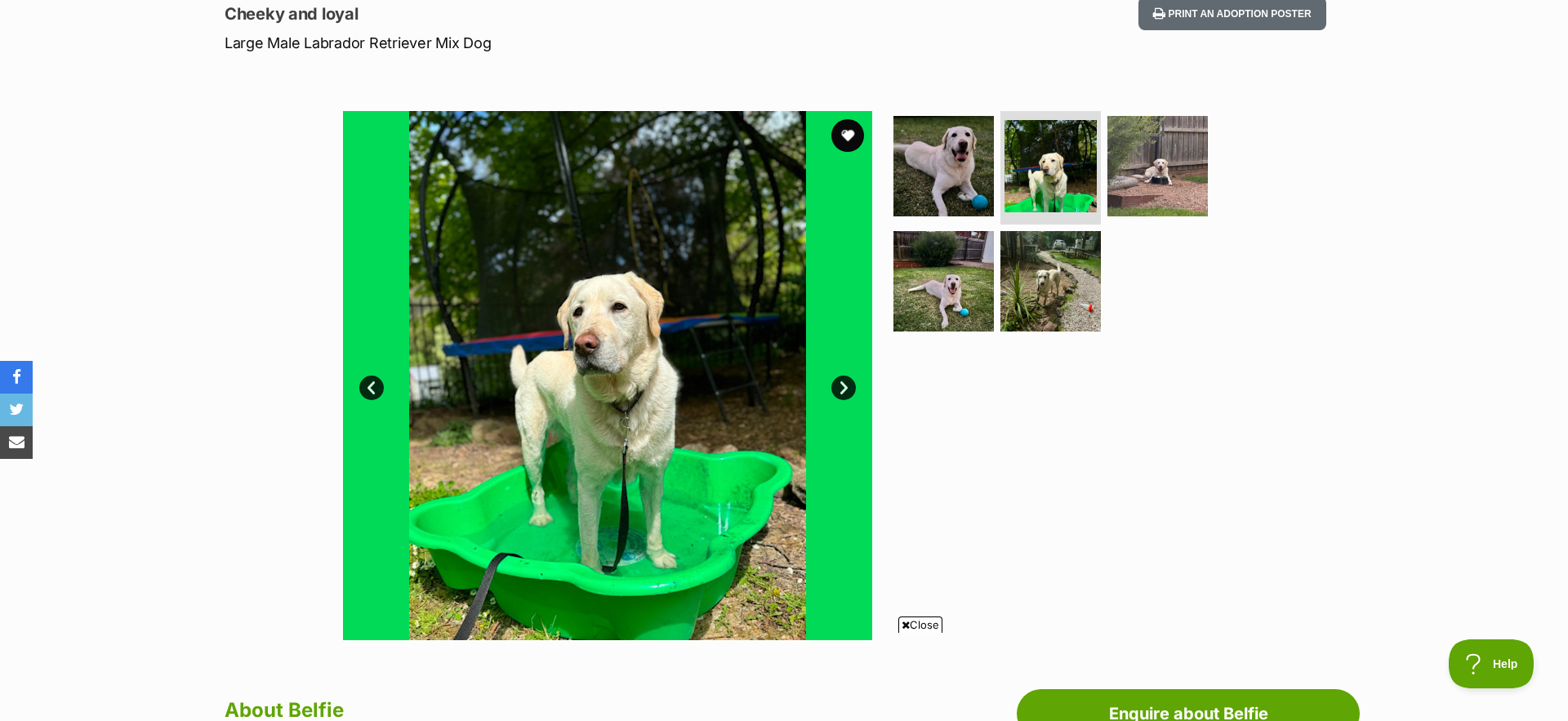 click on "Next" at bounding box center [844, 388] 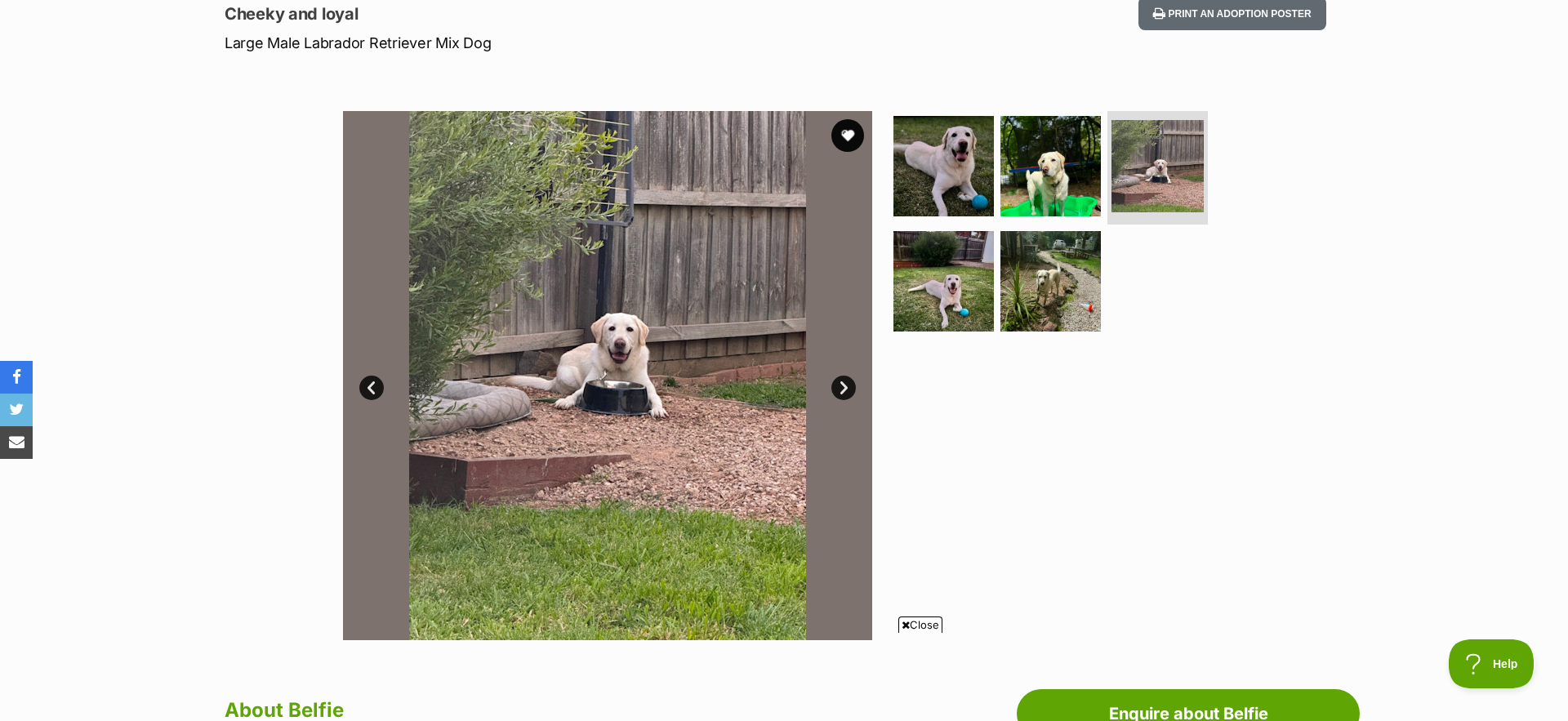 click on "Next" at bounding box center (844, 388) 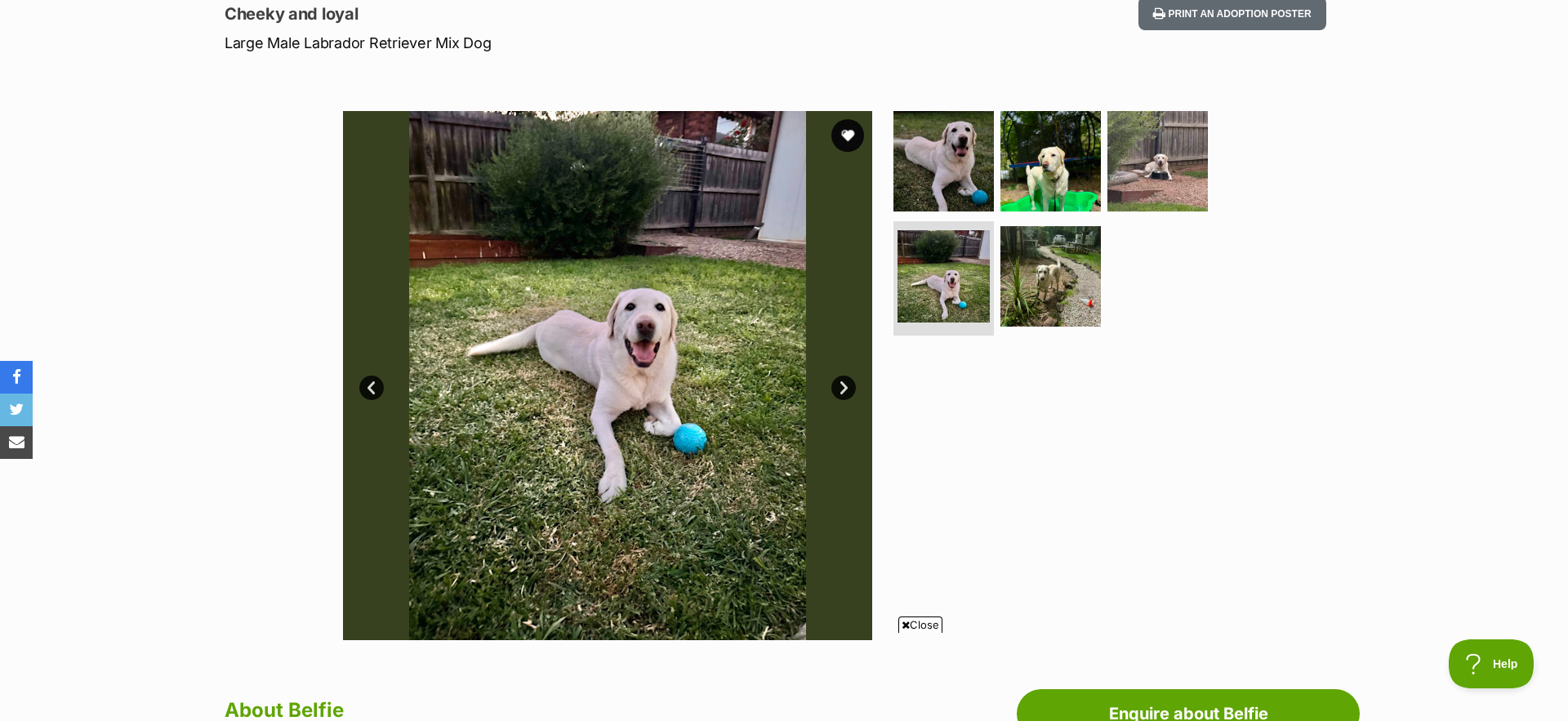 click on "Next" at bounding box center (844, 388) 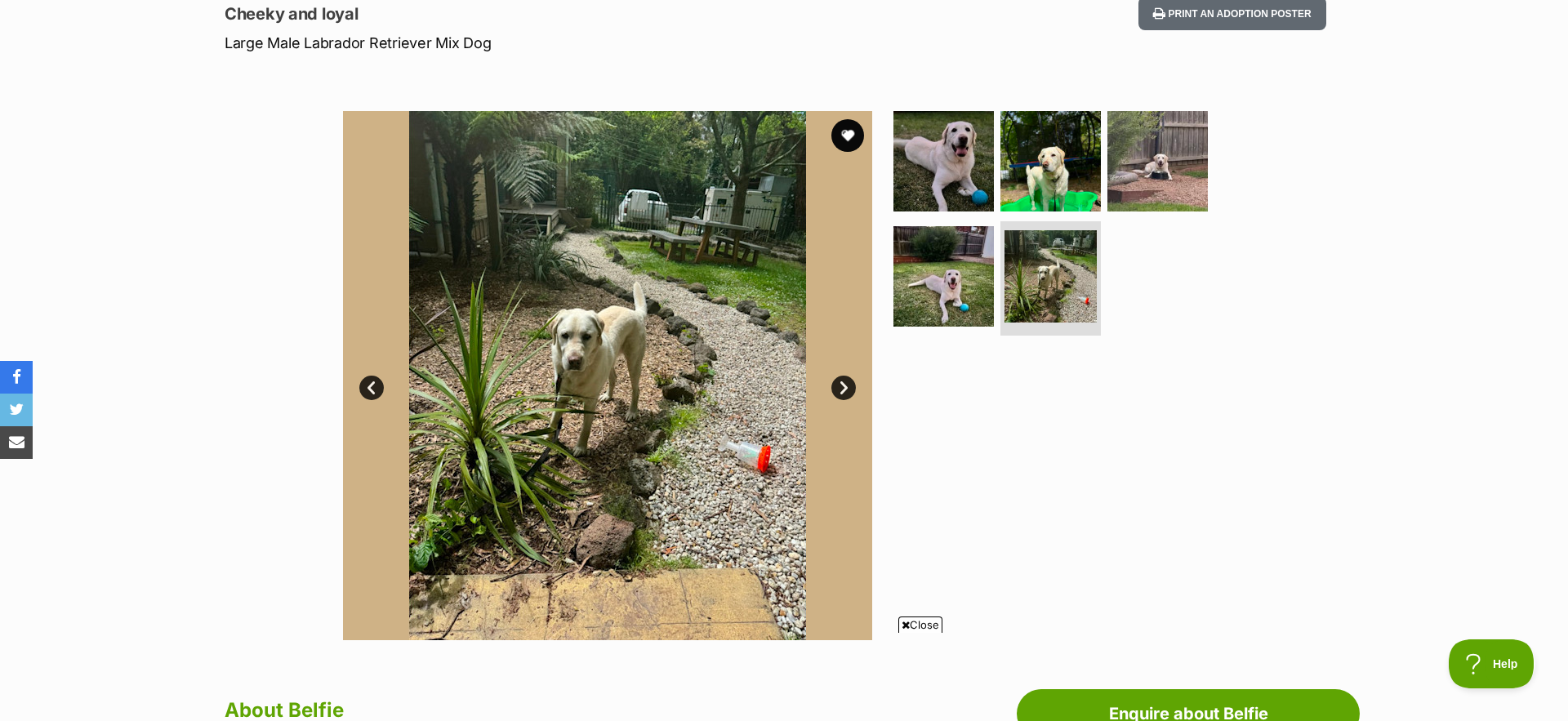 click on "Next" at bounding box center [844, 388] 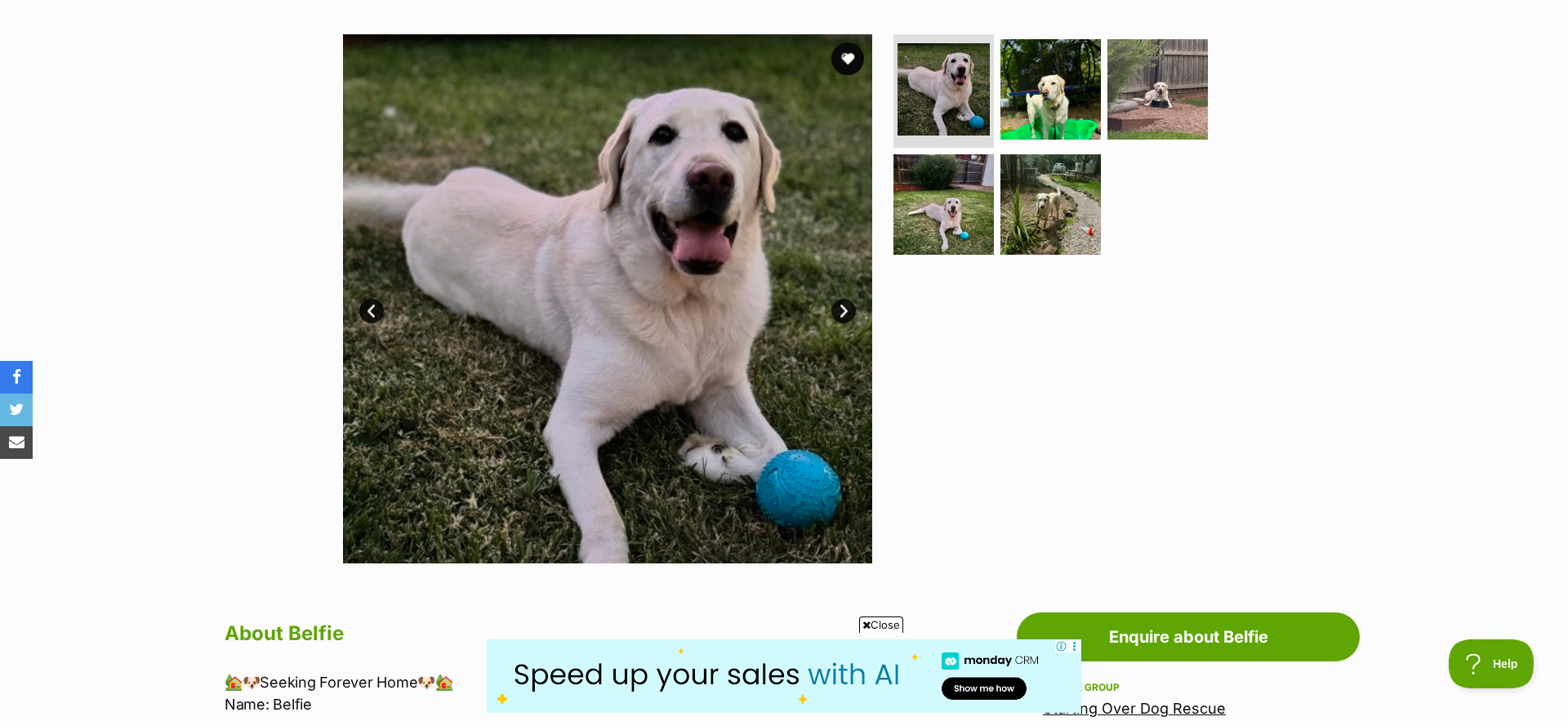 scroll, scrollTop: 302, scrollLeft: 0, axis: vertical 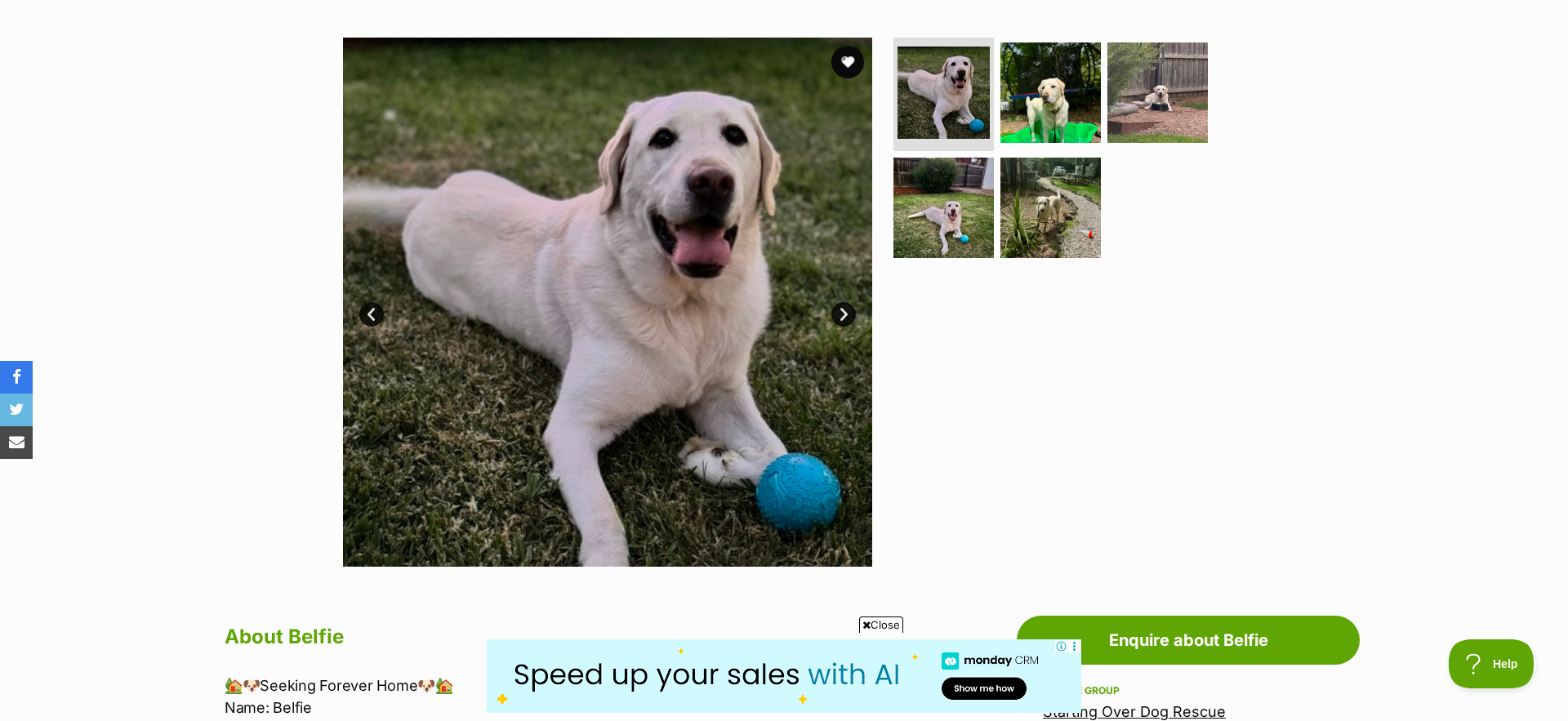click on "Next" at bounding box center (844, 314) 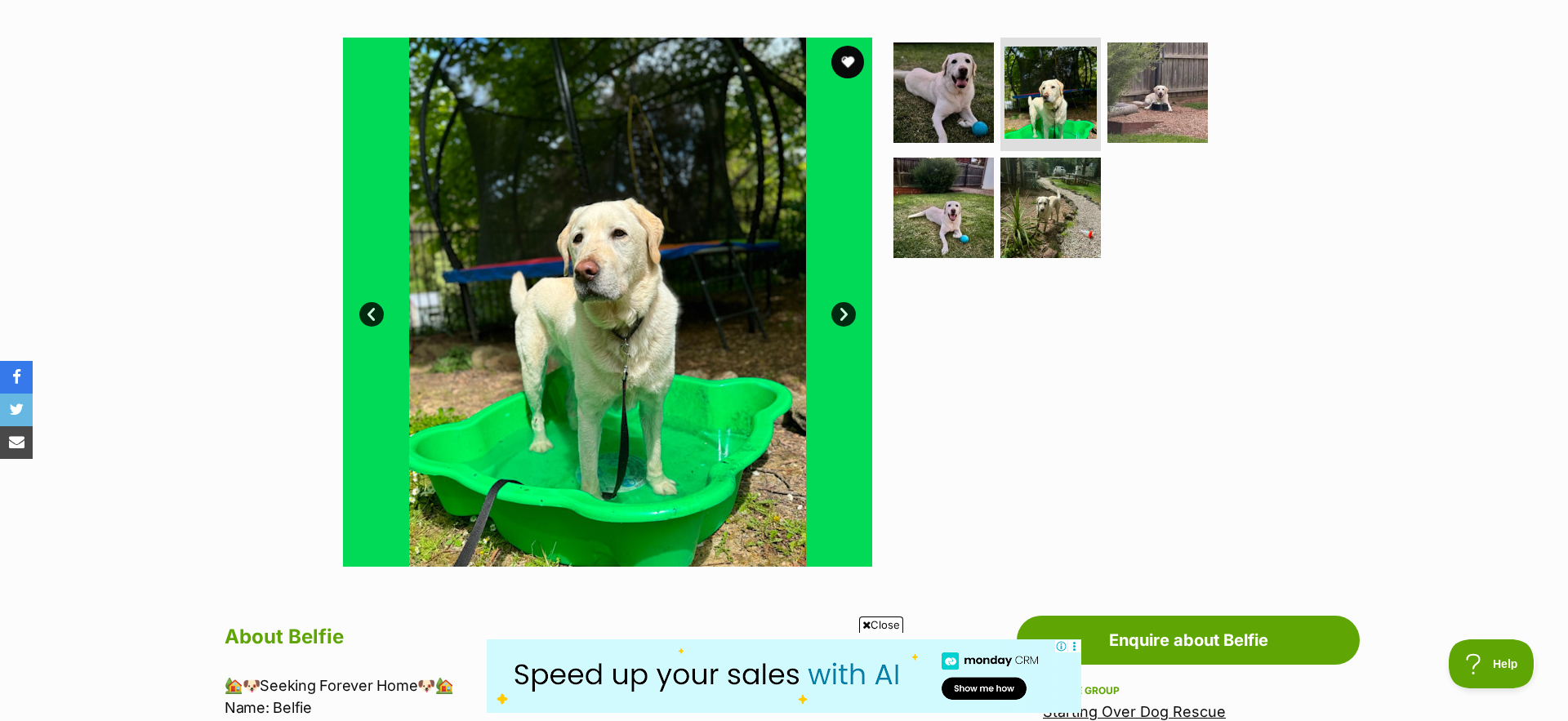 click on "Next" at bounding box center [844, 314] 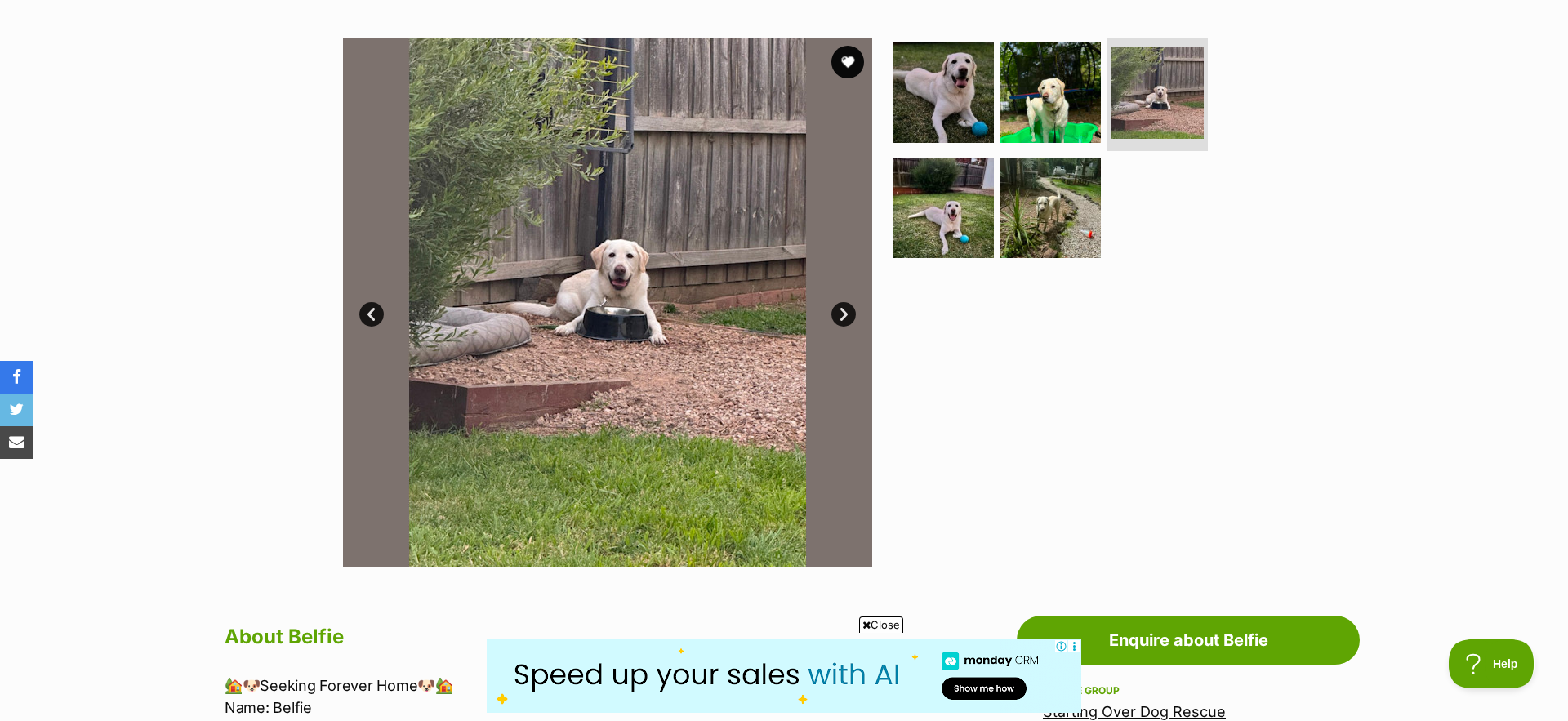 click on "Next" at bounding box center (844, 314) 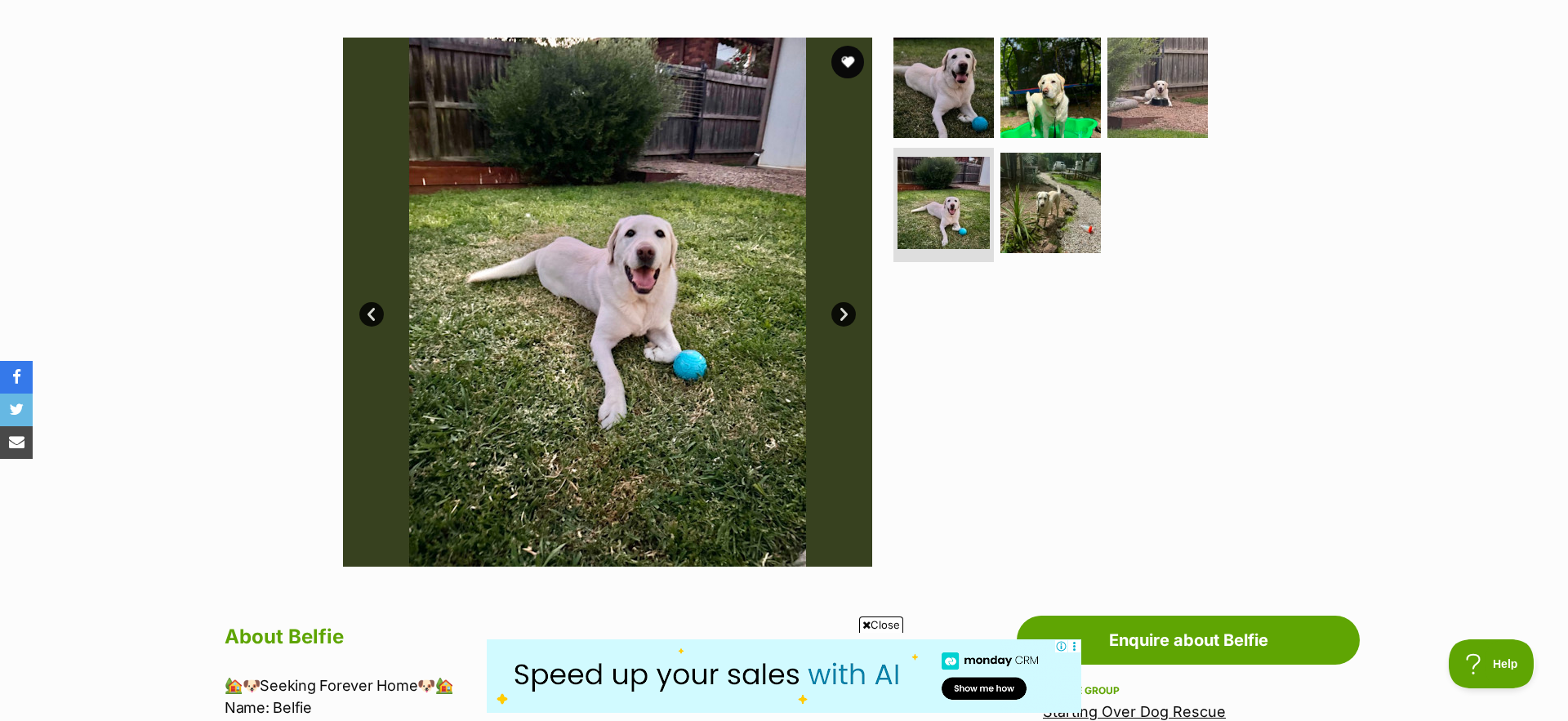 click on "Next" at bounding box center (844, 314) 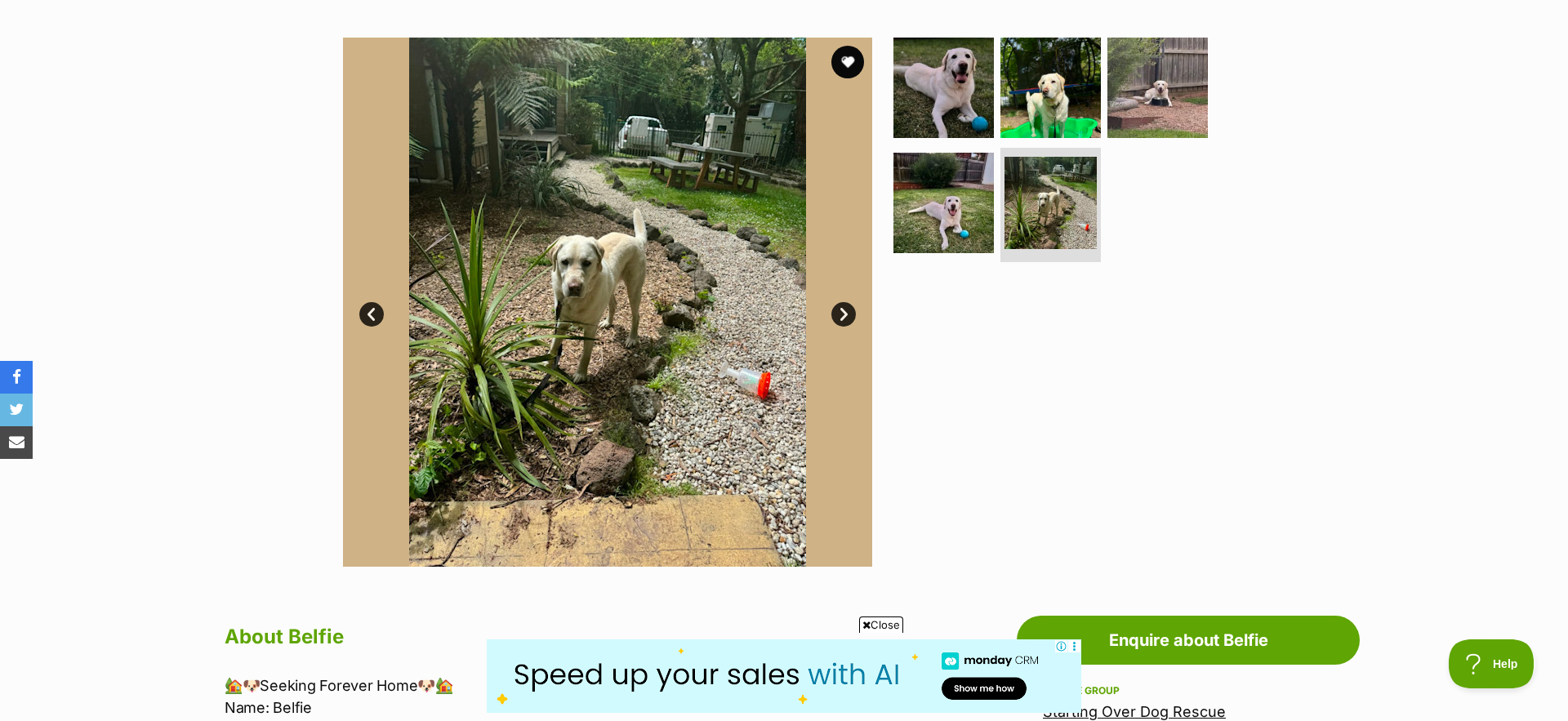 click on "Next" at bounding box center (844, 314) 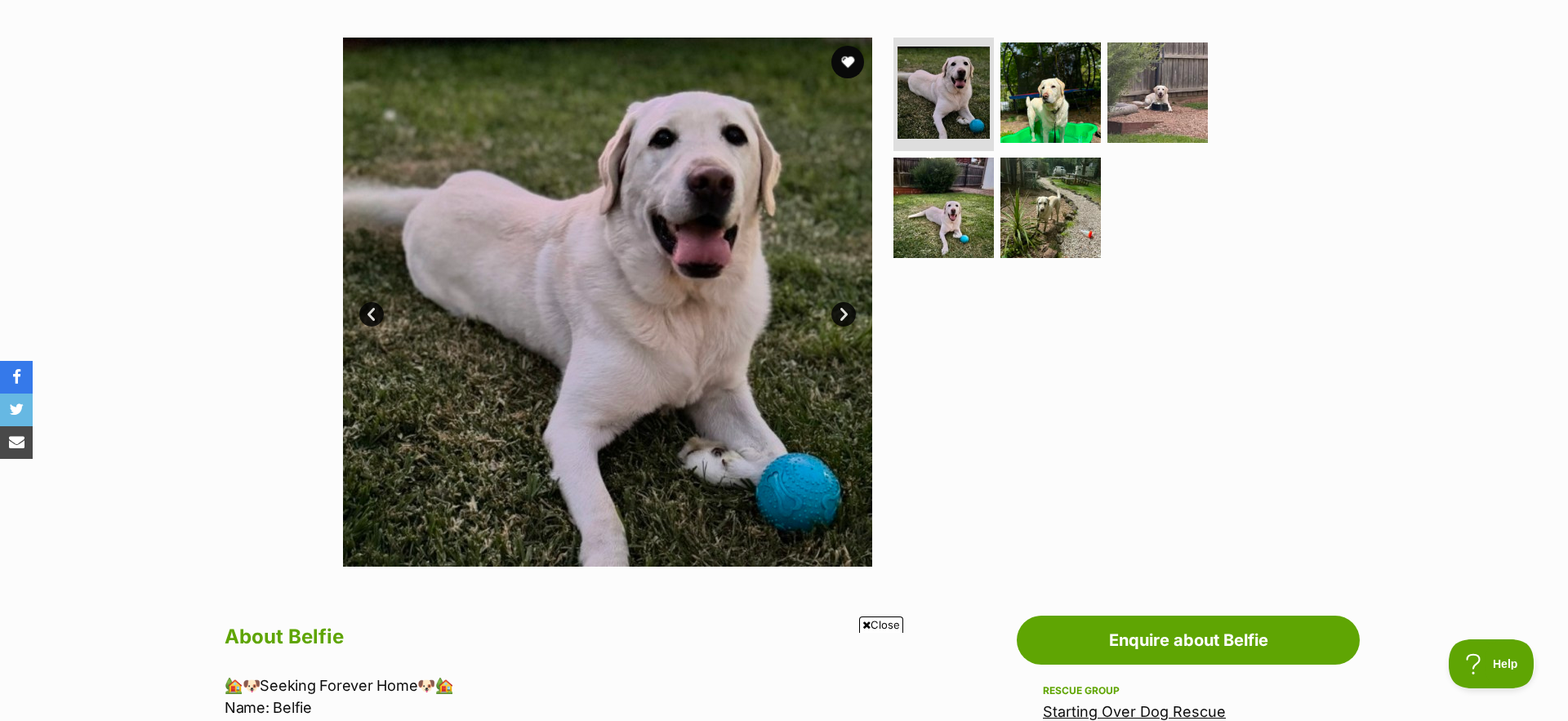 scroll, scrollTop: 0, scrollLeft: 0, axis: both 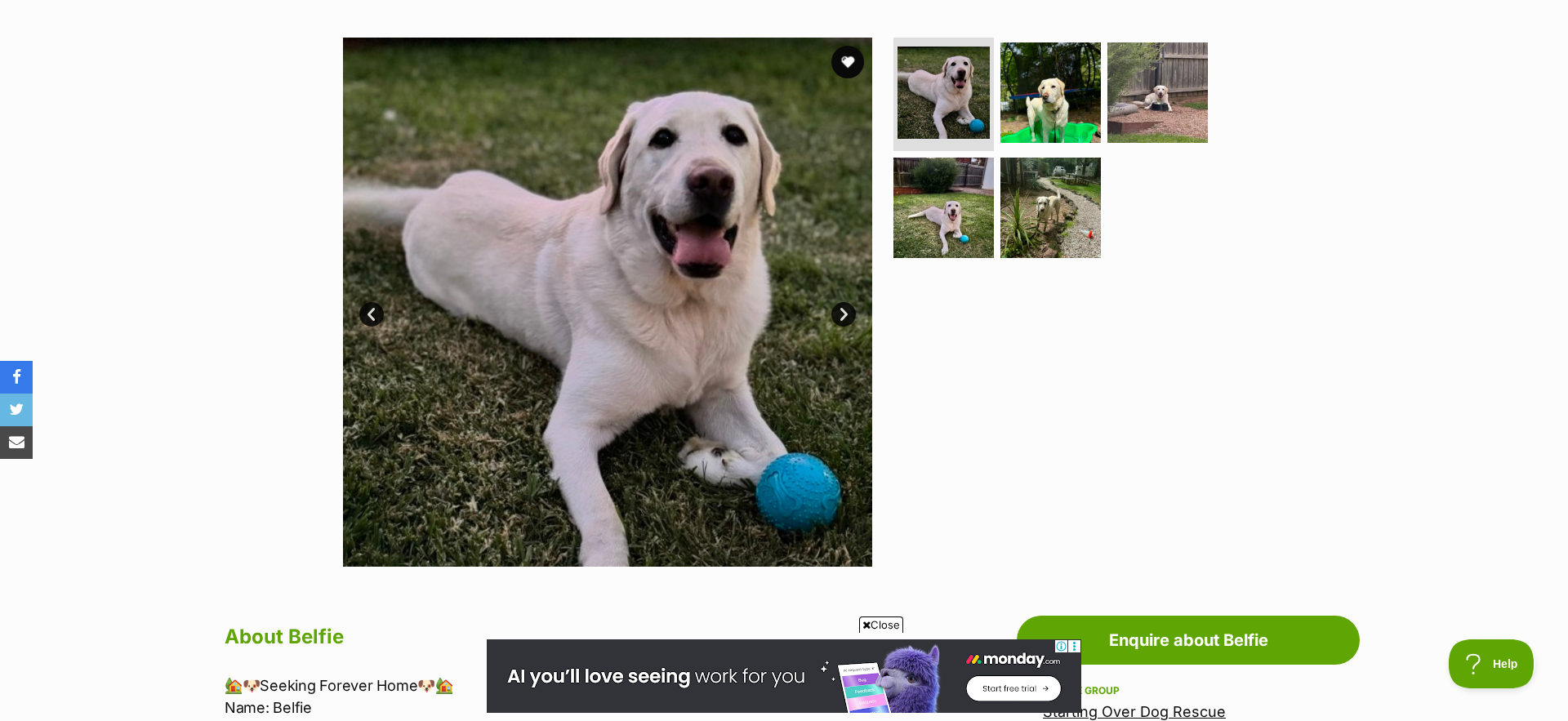 click on "Next" at bounding box center [844, 314] 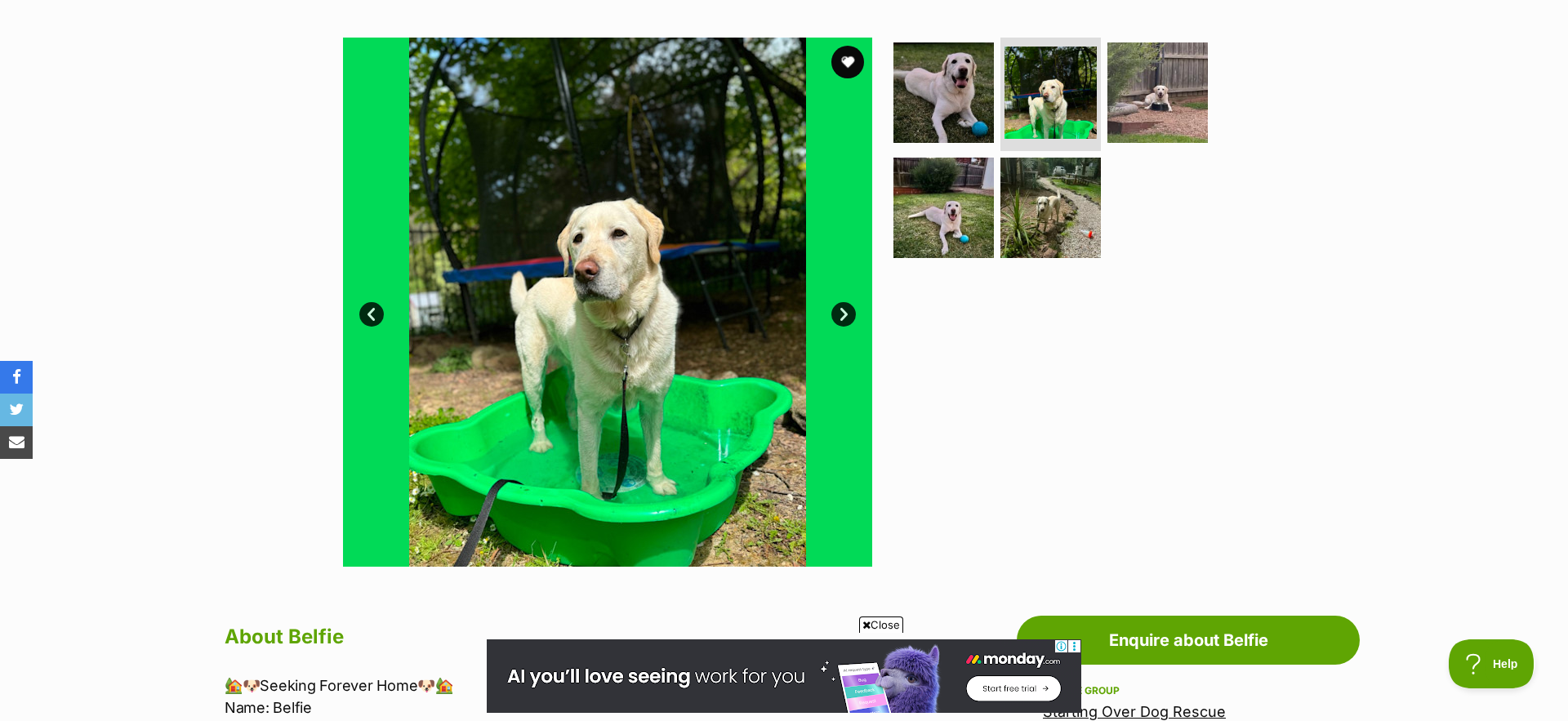 click on "Next" at bounding box center (844, 314) 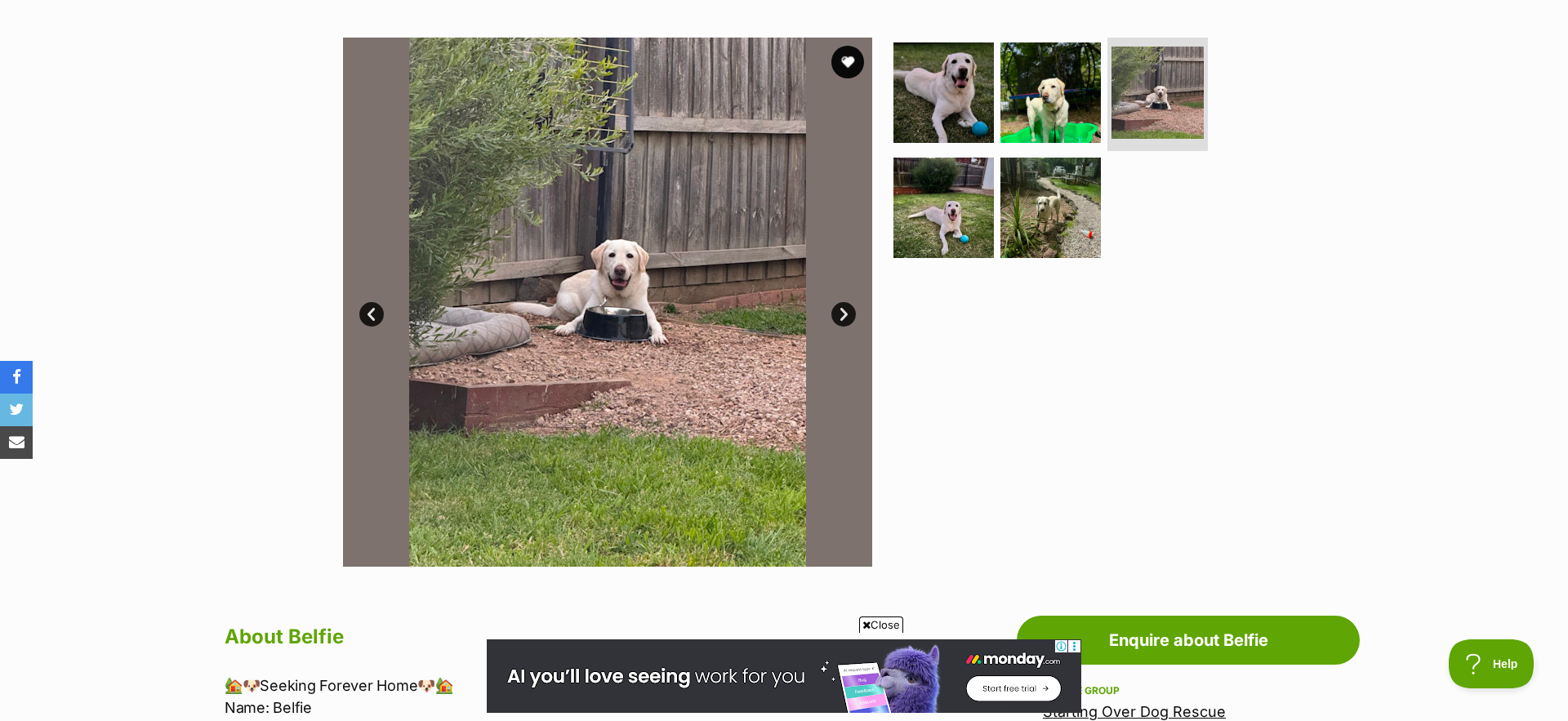 click on "Next" at bounding box center [844, 314] 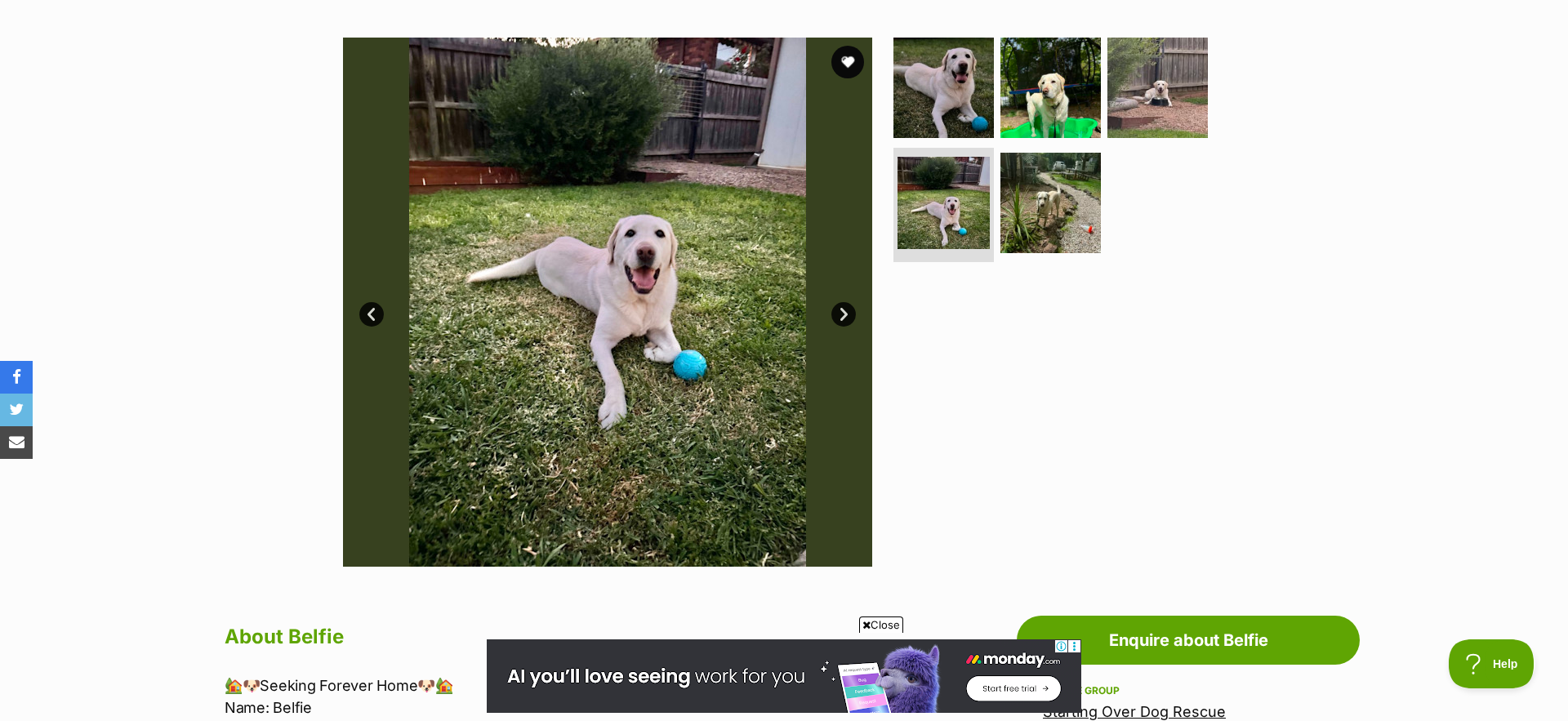 click on "Next" at bounding box center [844, 314] 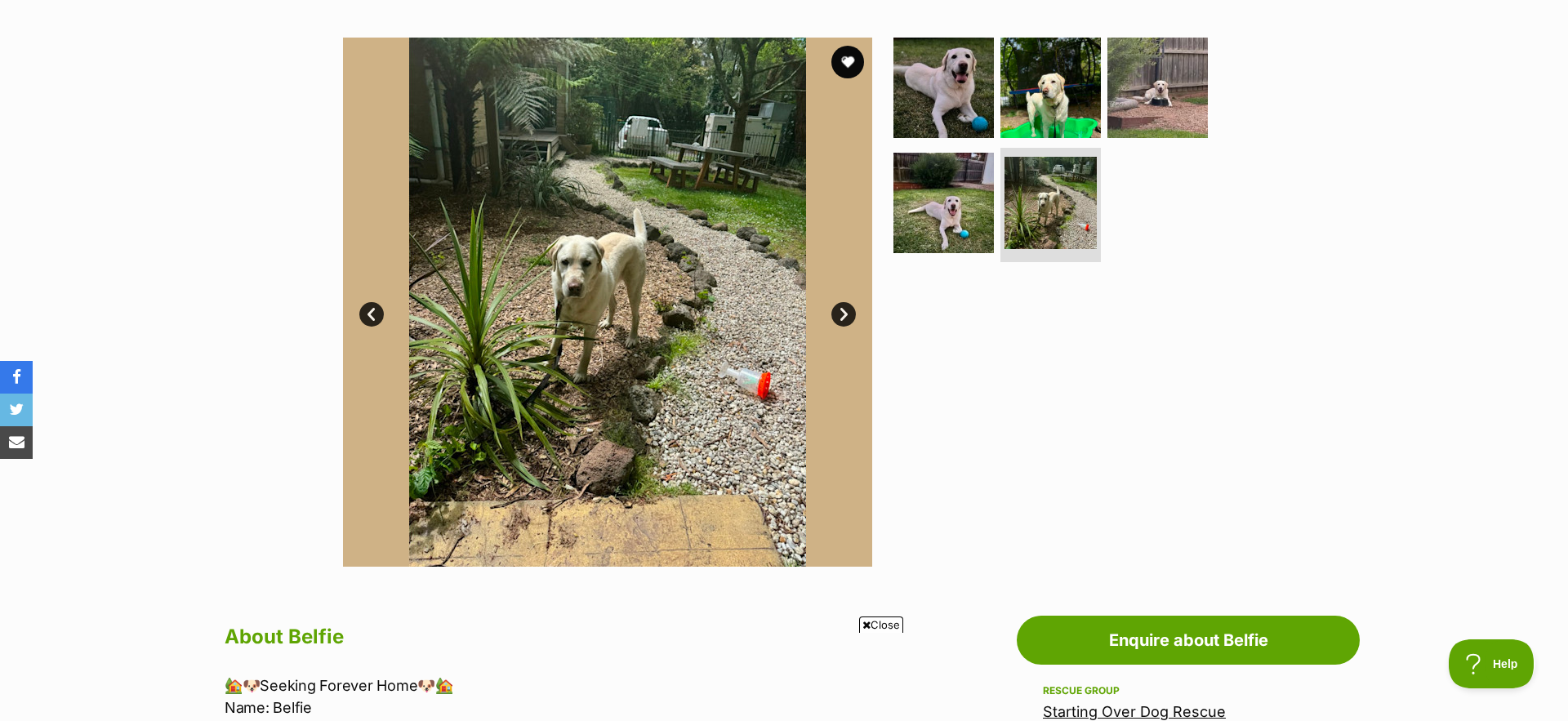 scroll, scrollTop: 0, scrollLeft: 0, axis: both 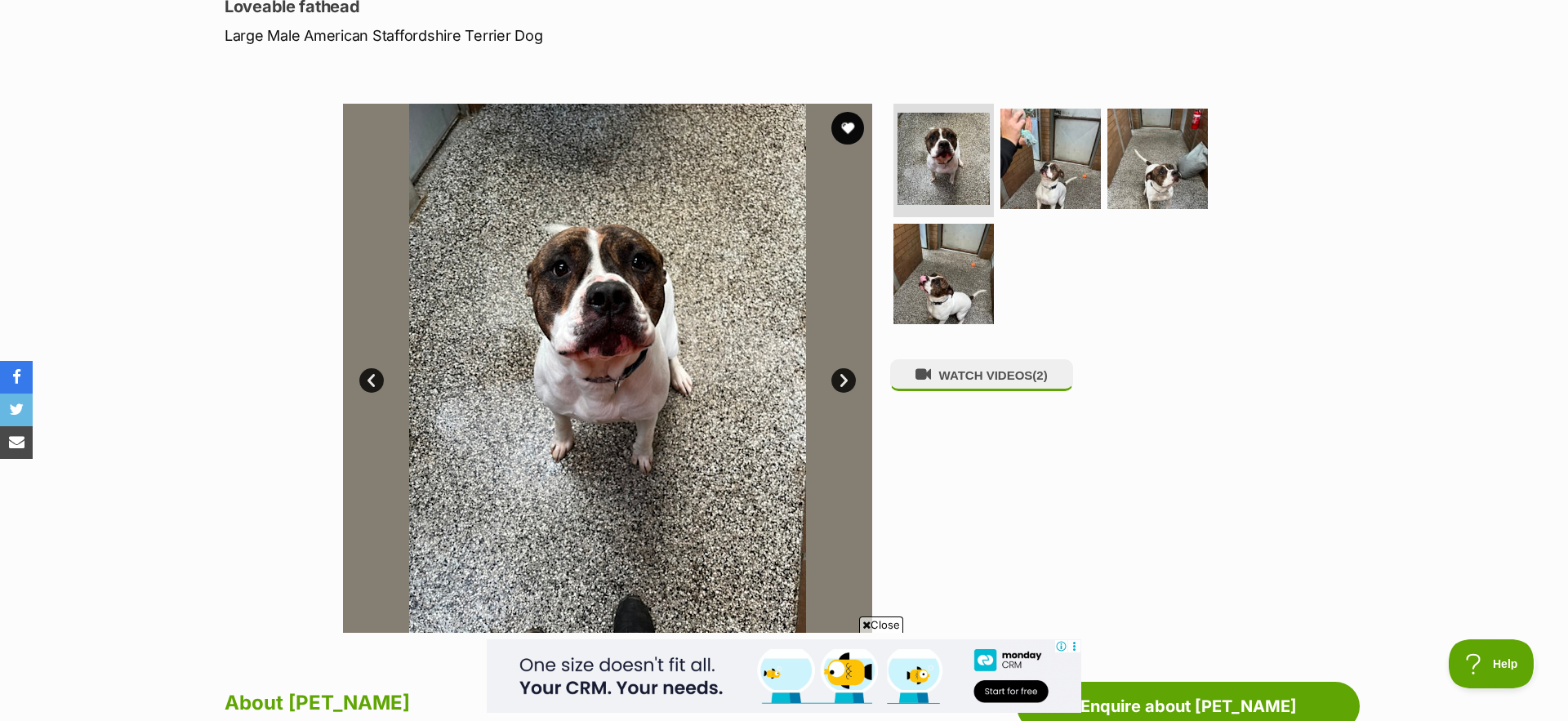 click on "Close" at bounding box center [881, 625] 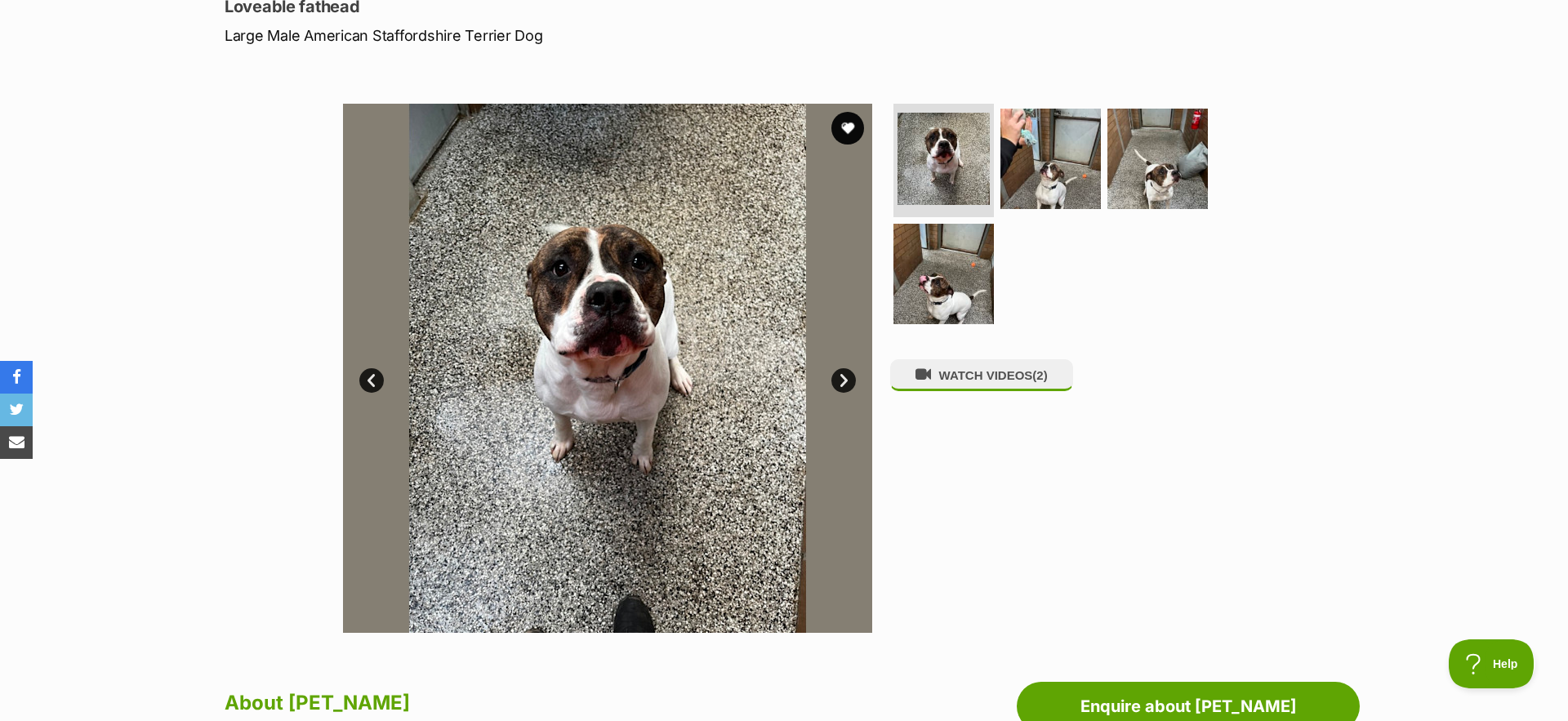 click on "Next" at bounding box center (844, 381) 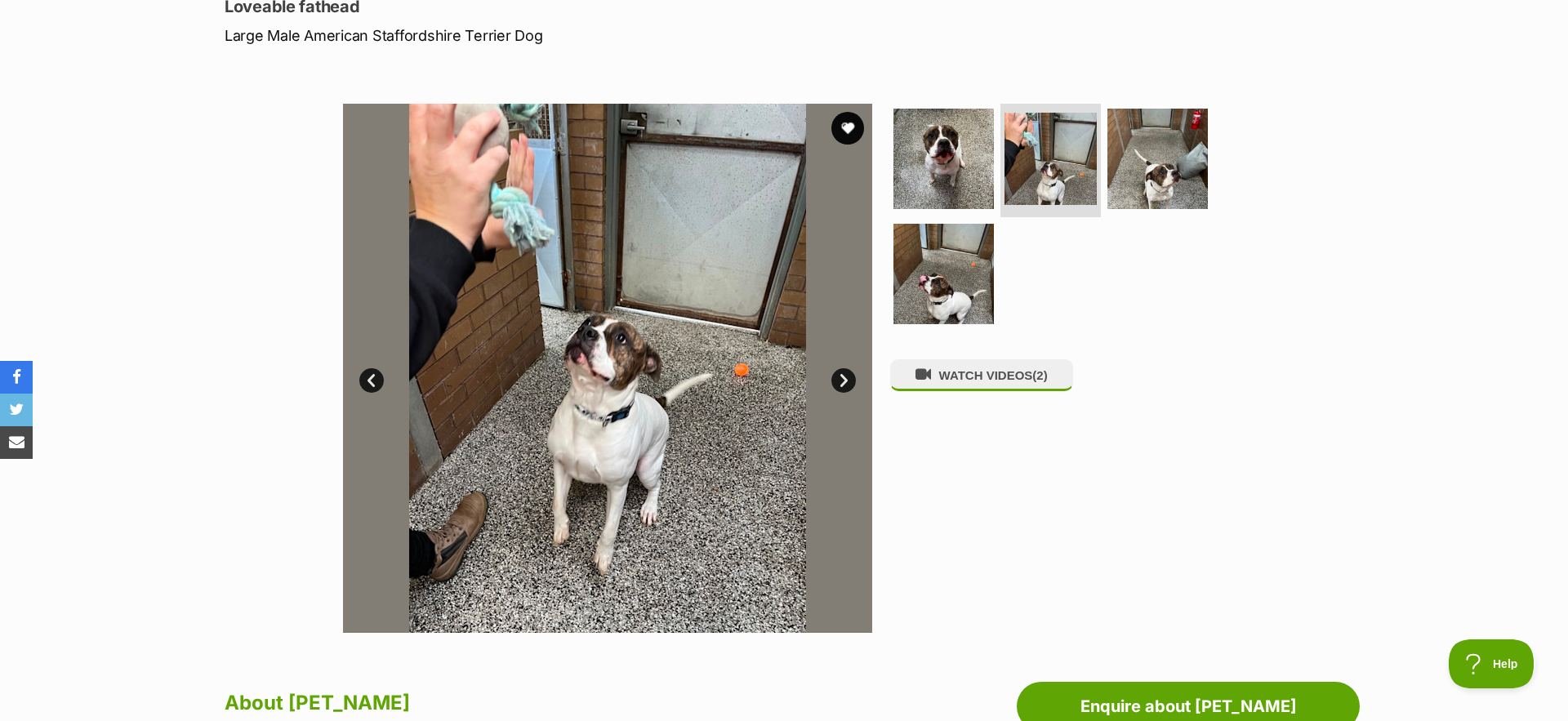 click on "Next" at bounding box center (844, 381) 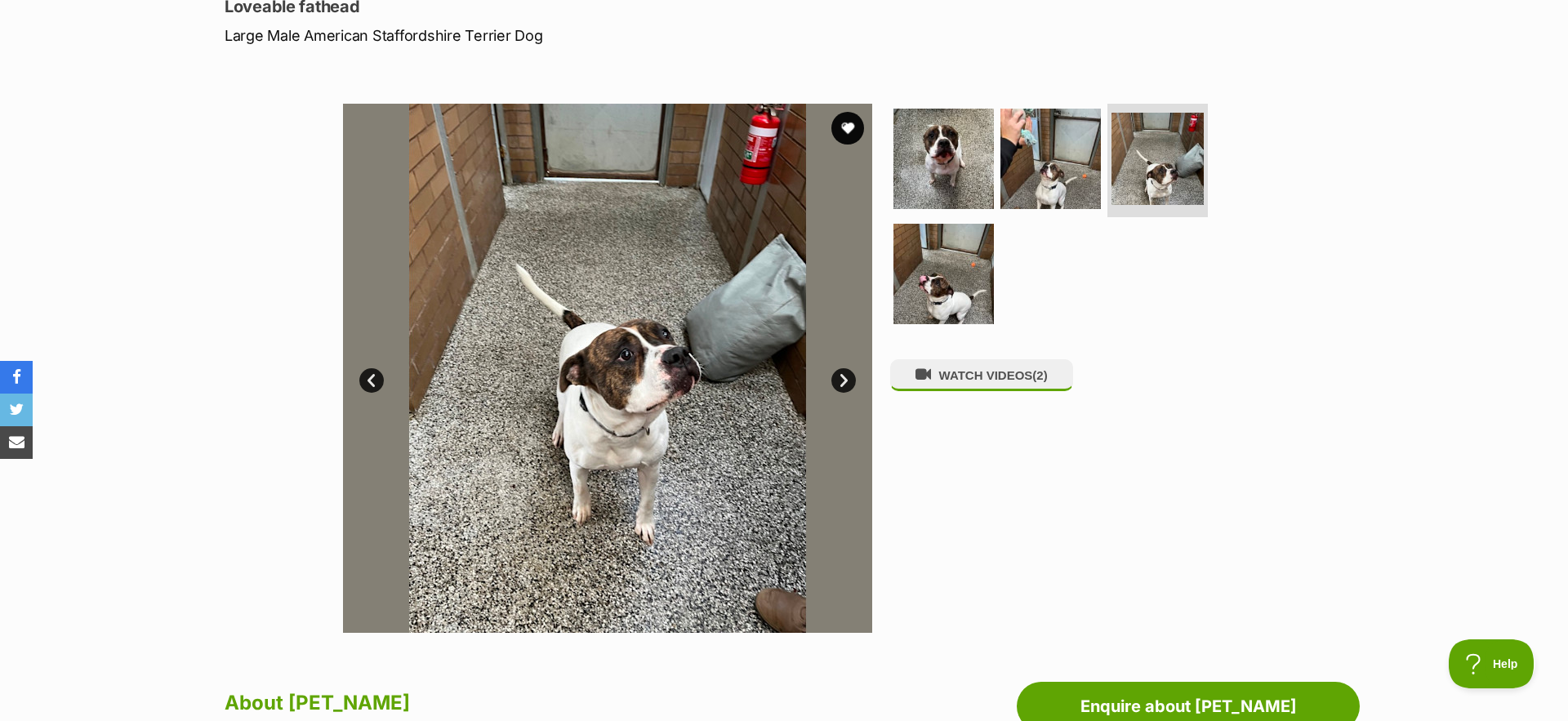 click on "Next" at bounding box center [844, 381] 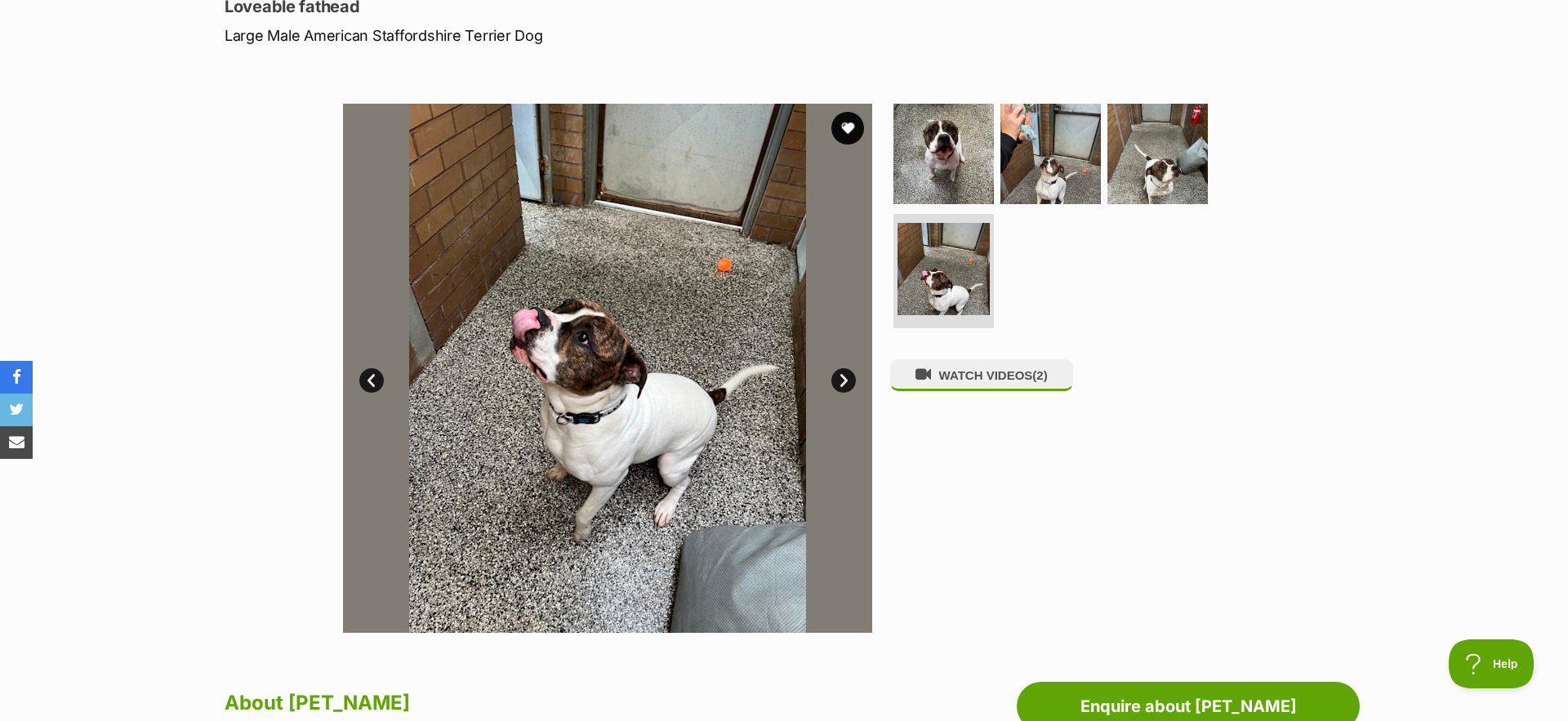 click on "Next" at bounding box center (844, 381) 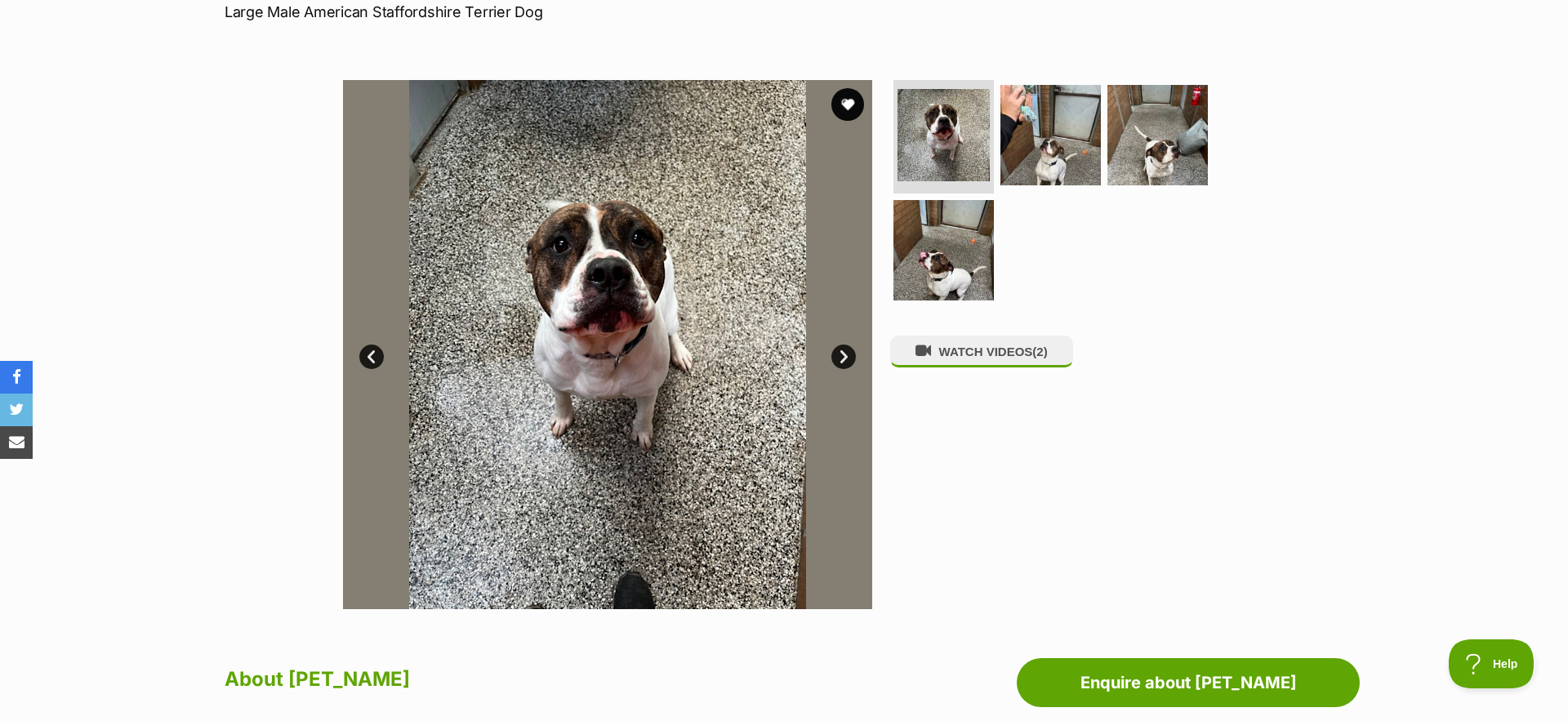 scroll, scrollTop: 257, scrollLeft: 0, axis: vertical 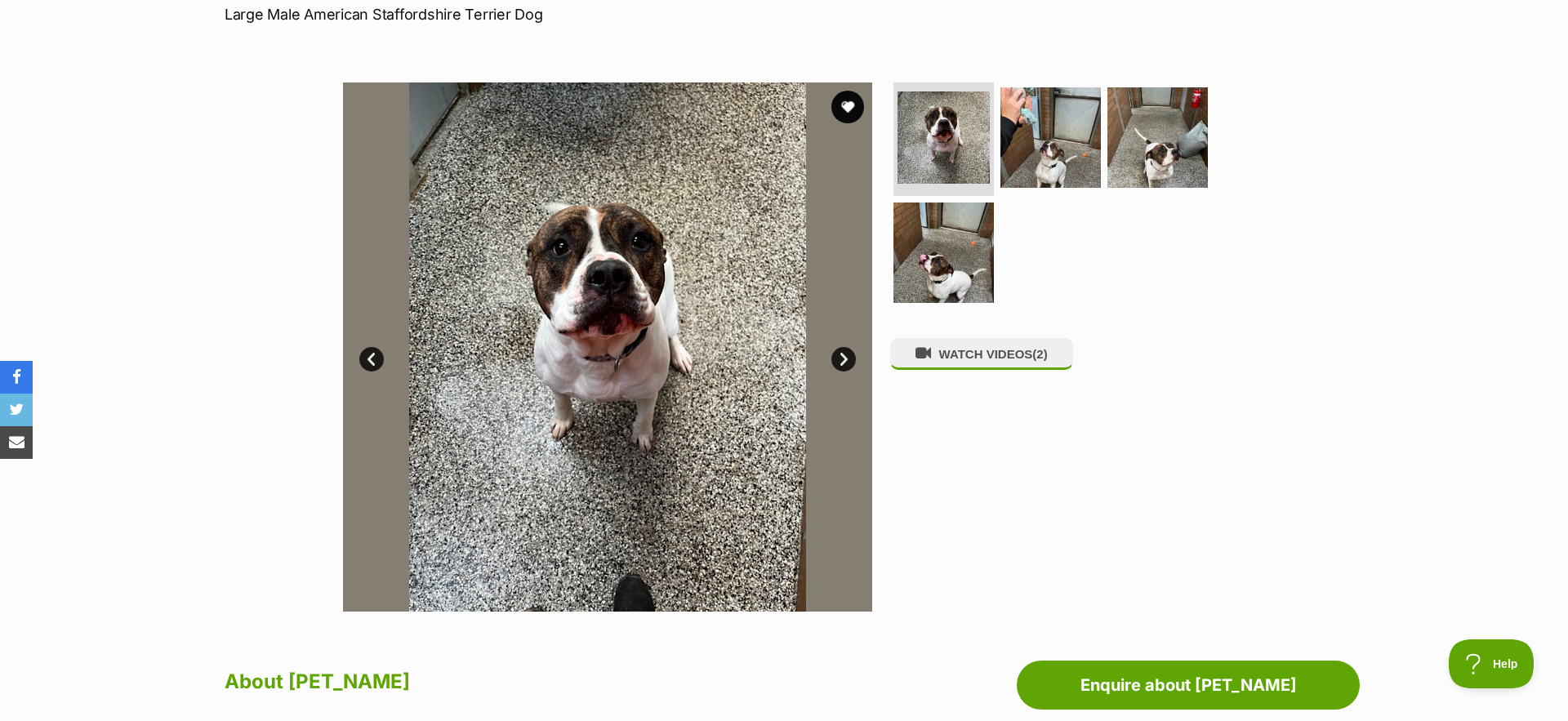click on "Next" at bounding box center (844, 359) 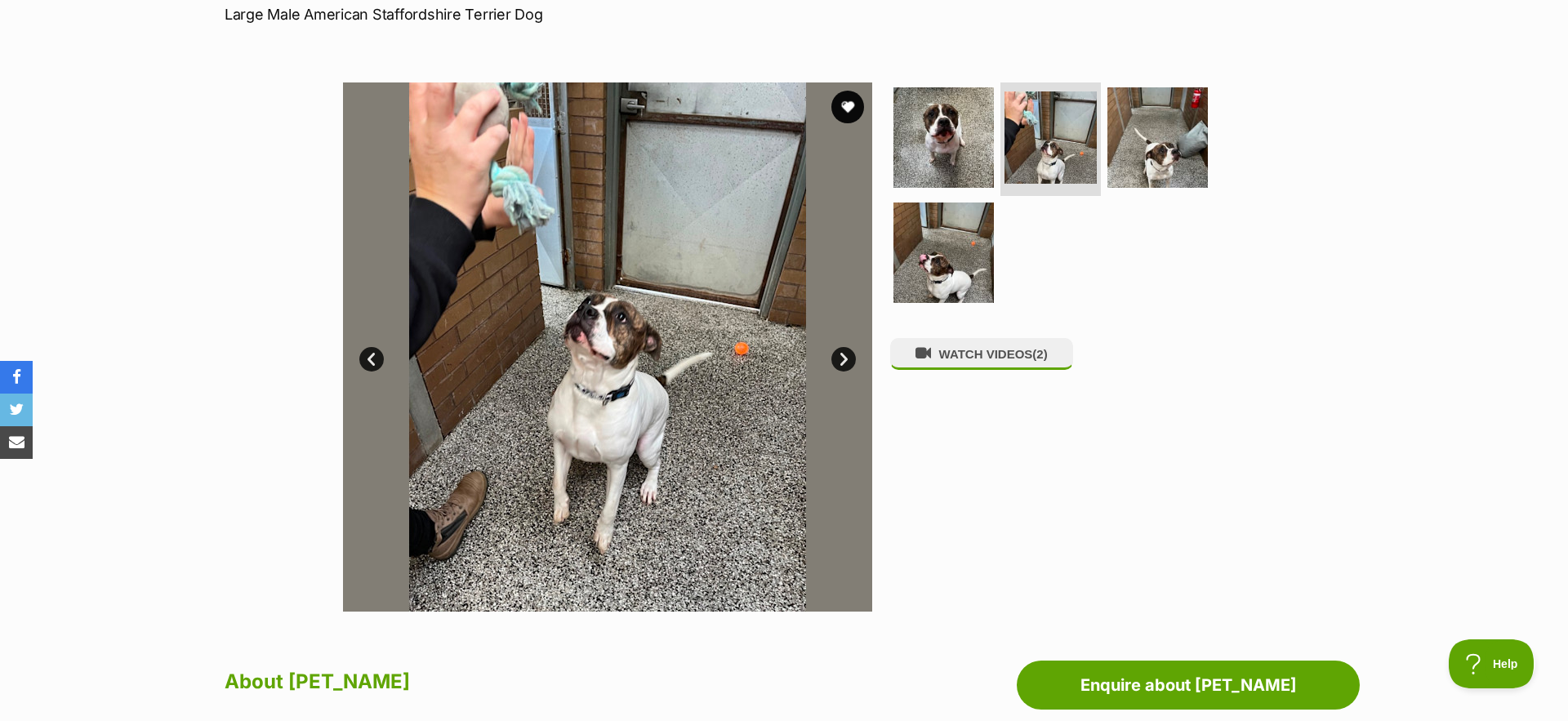 click on "Next" at bounding box center [844, 359] 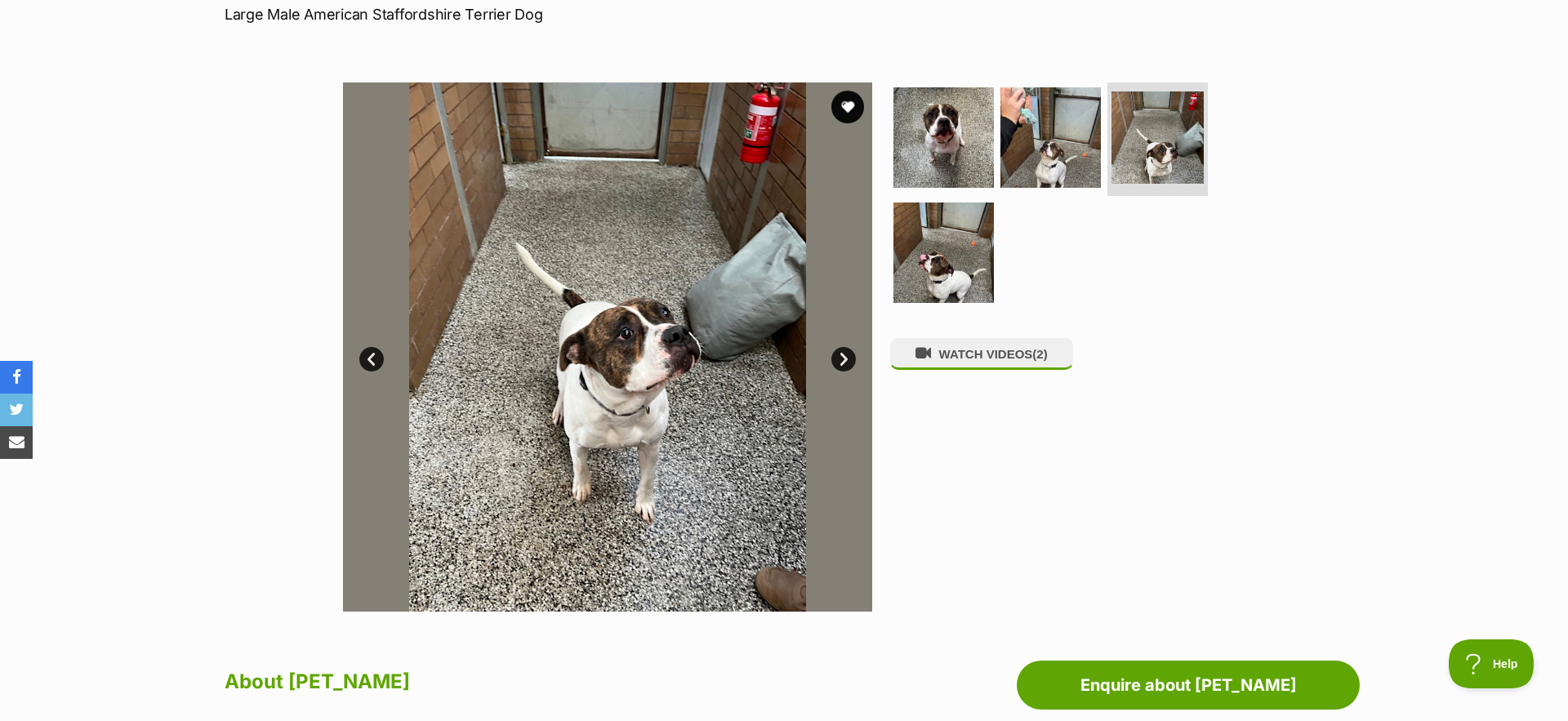 click on "Next" at bounding box center [844, 359] 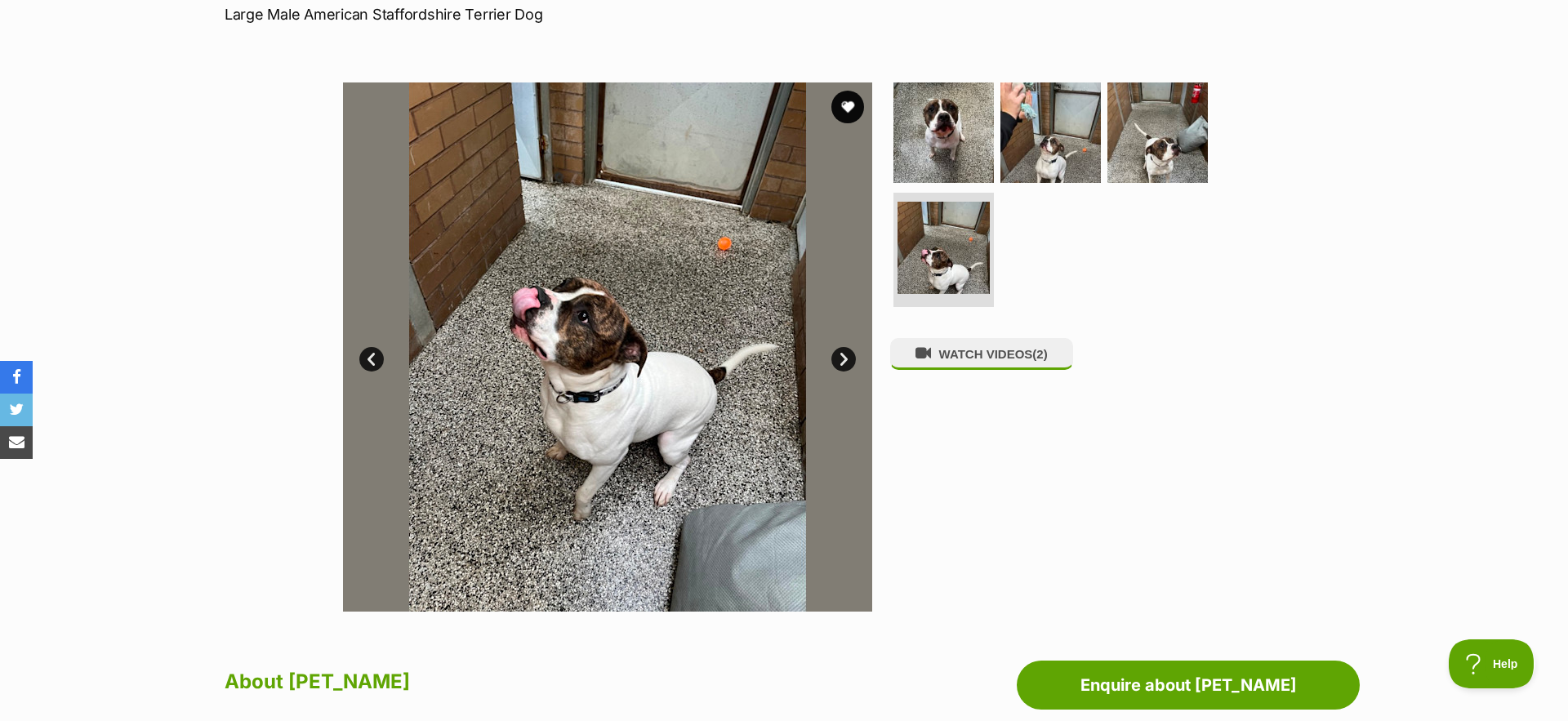 click on "Next" at bounding box center (844, 359) 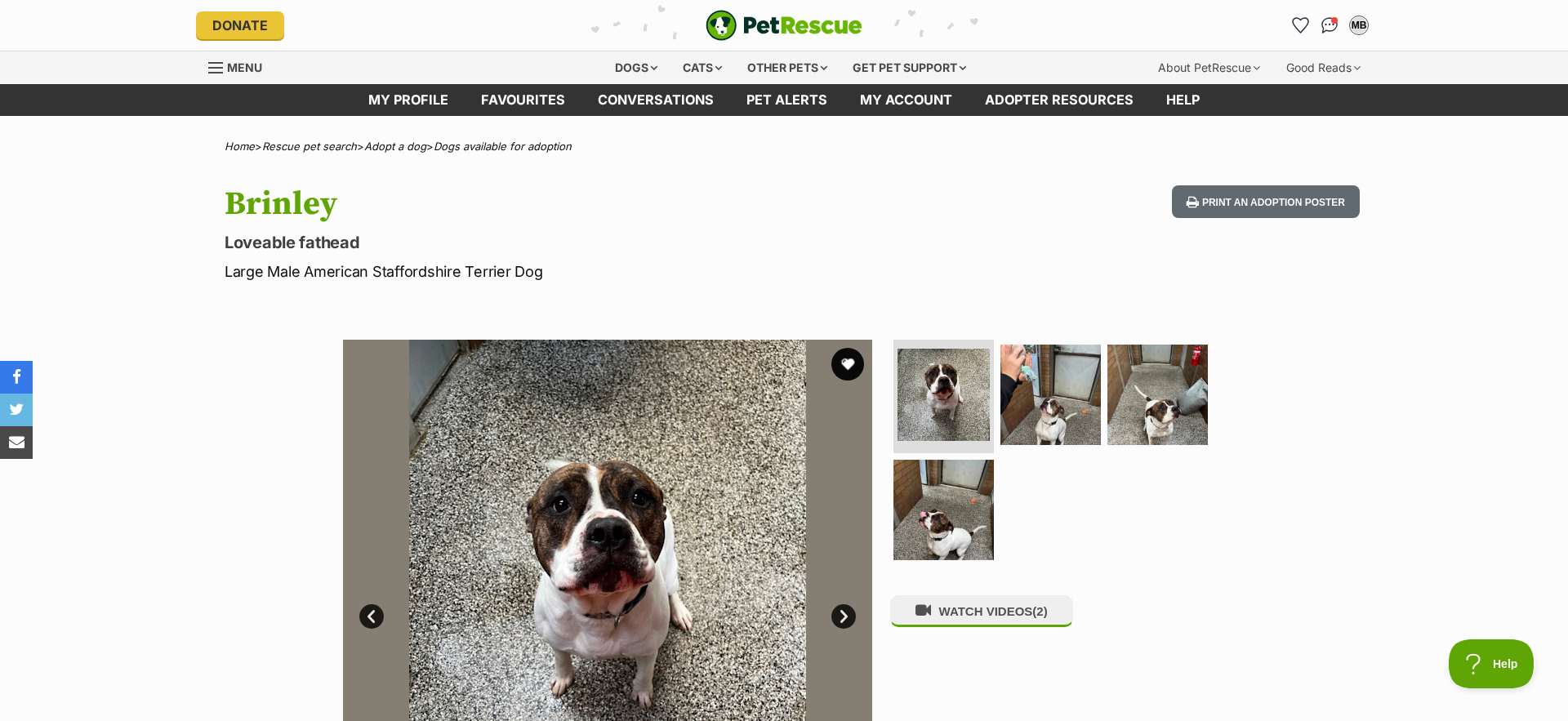scroll, scrollTop: 0, scrollLeft: 0, axis: both 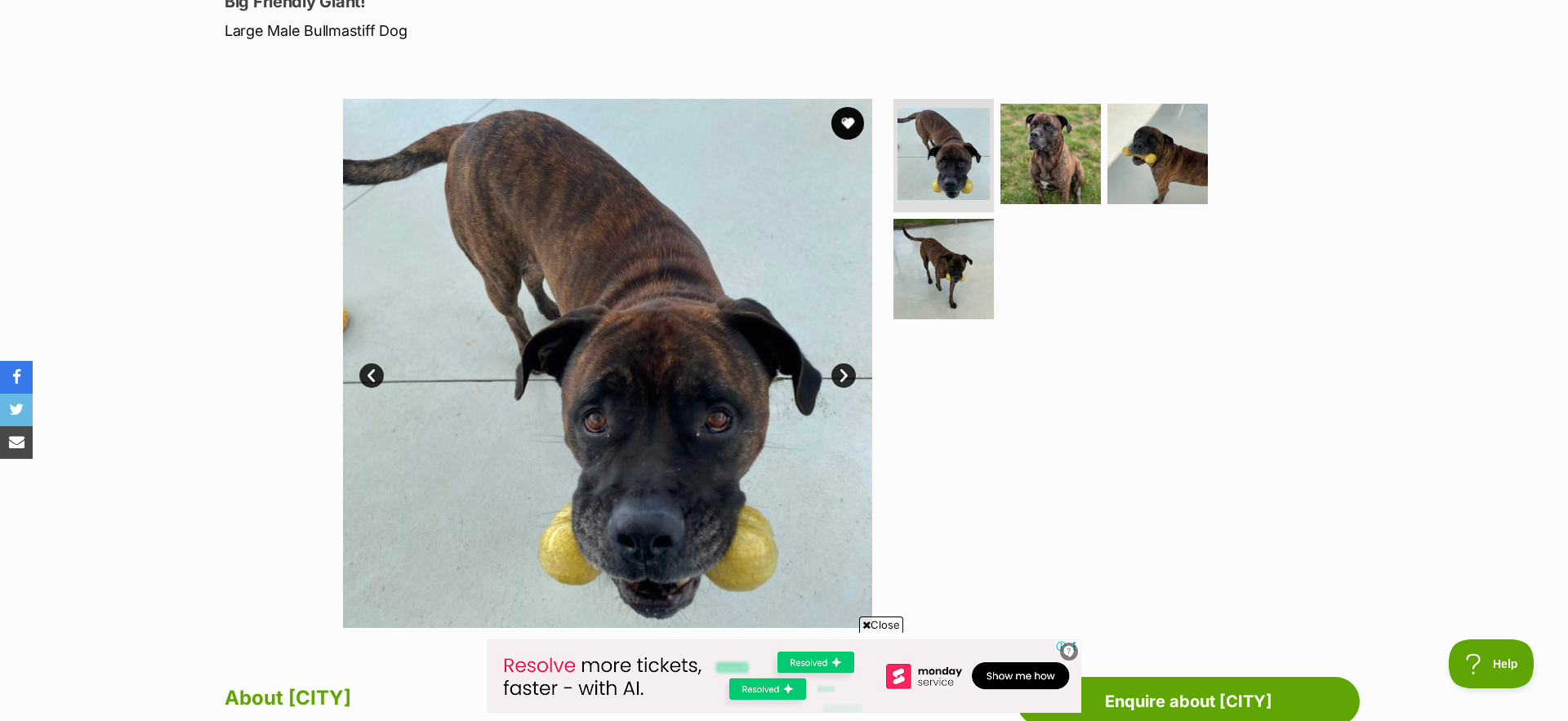 click on "Next" at bounding box center [844, 376] 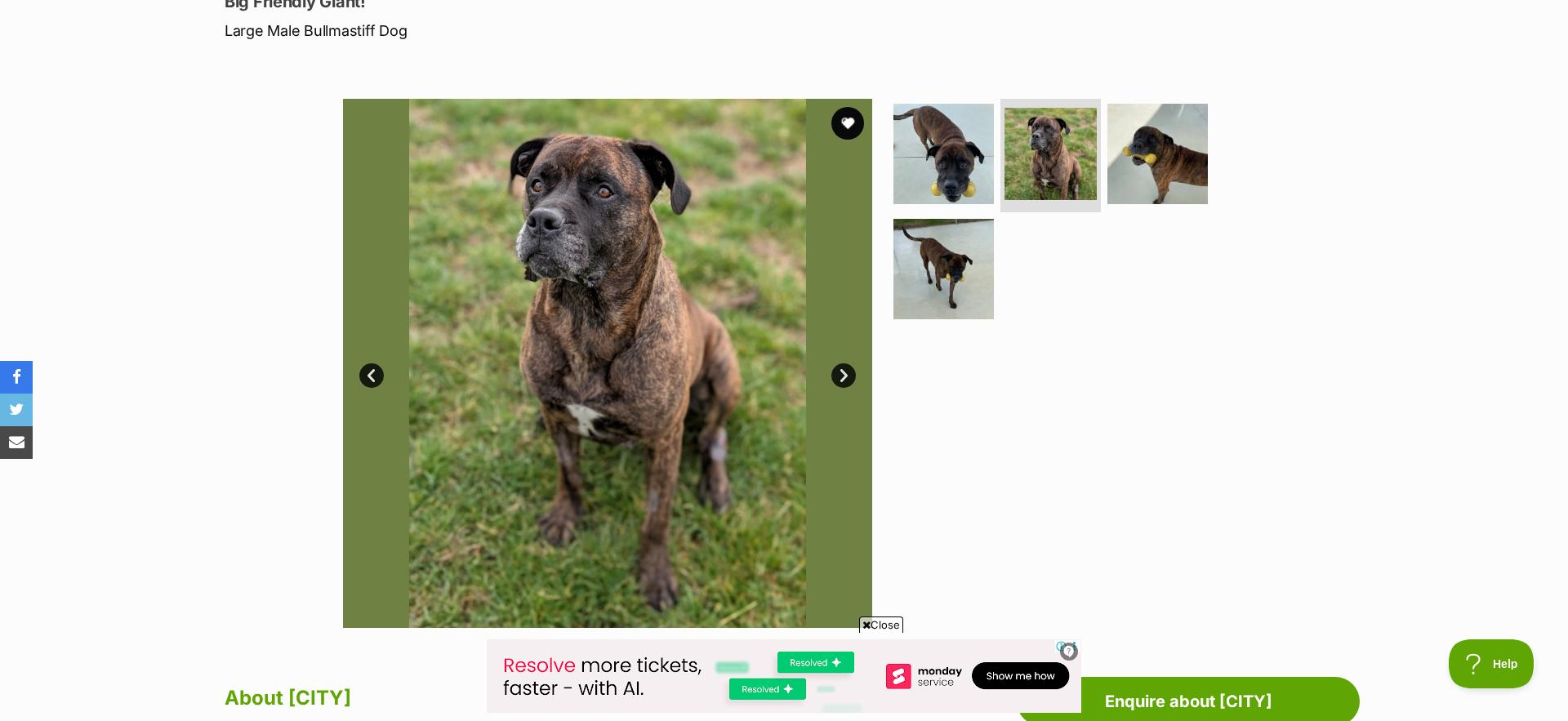scroll, scrollTop: 0, scrollLeft: 0, axis: both 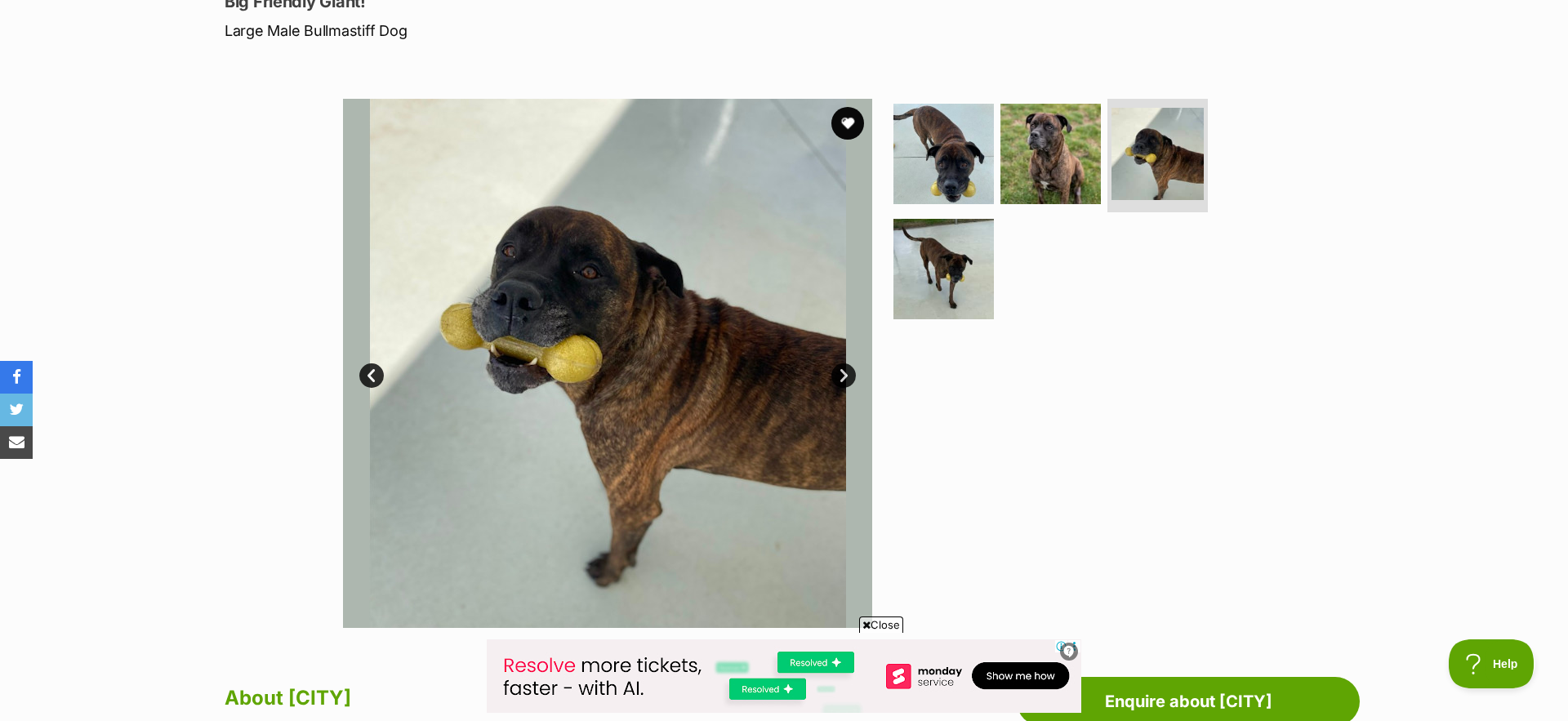 click on "Next" at bounding box center (844, 376) 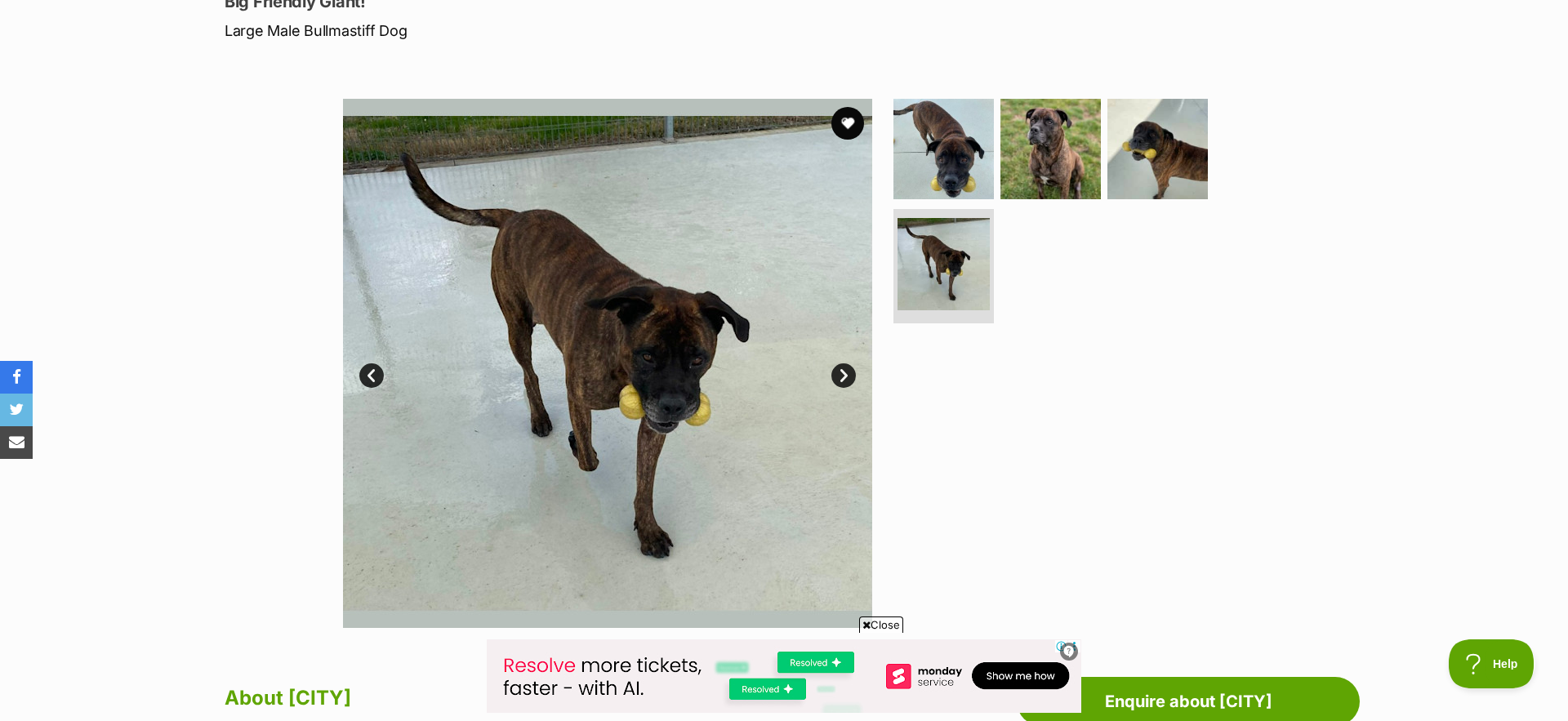 click on "Next" at bounding box center [844, 376] 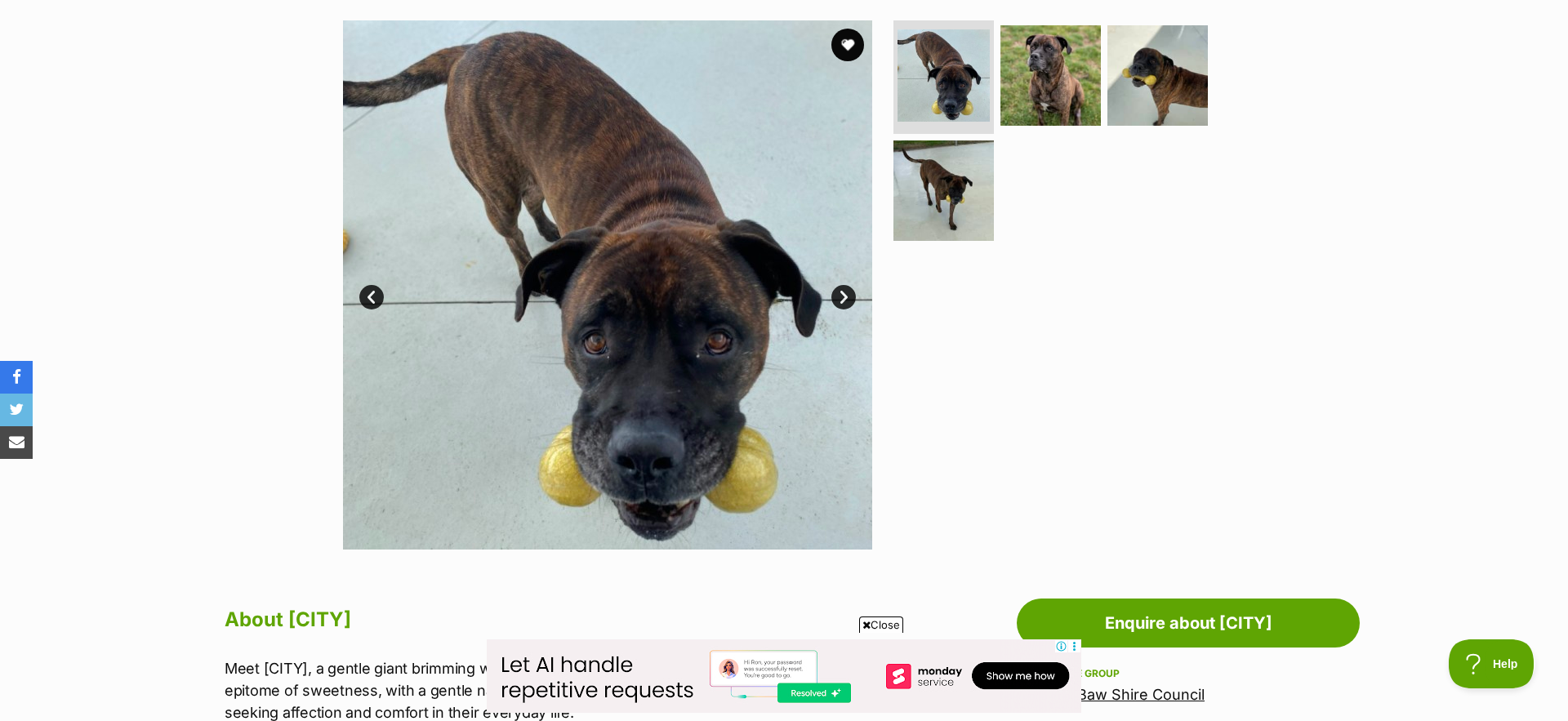 scroll, scrollTop: 318, scrollLeft: 0, axis: vertical 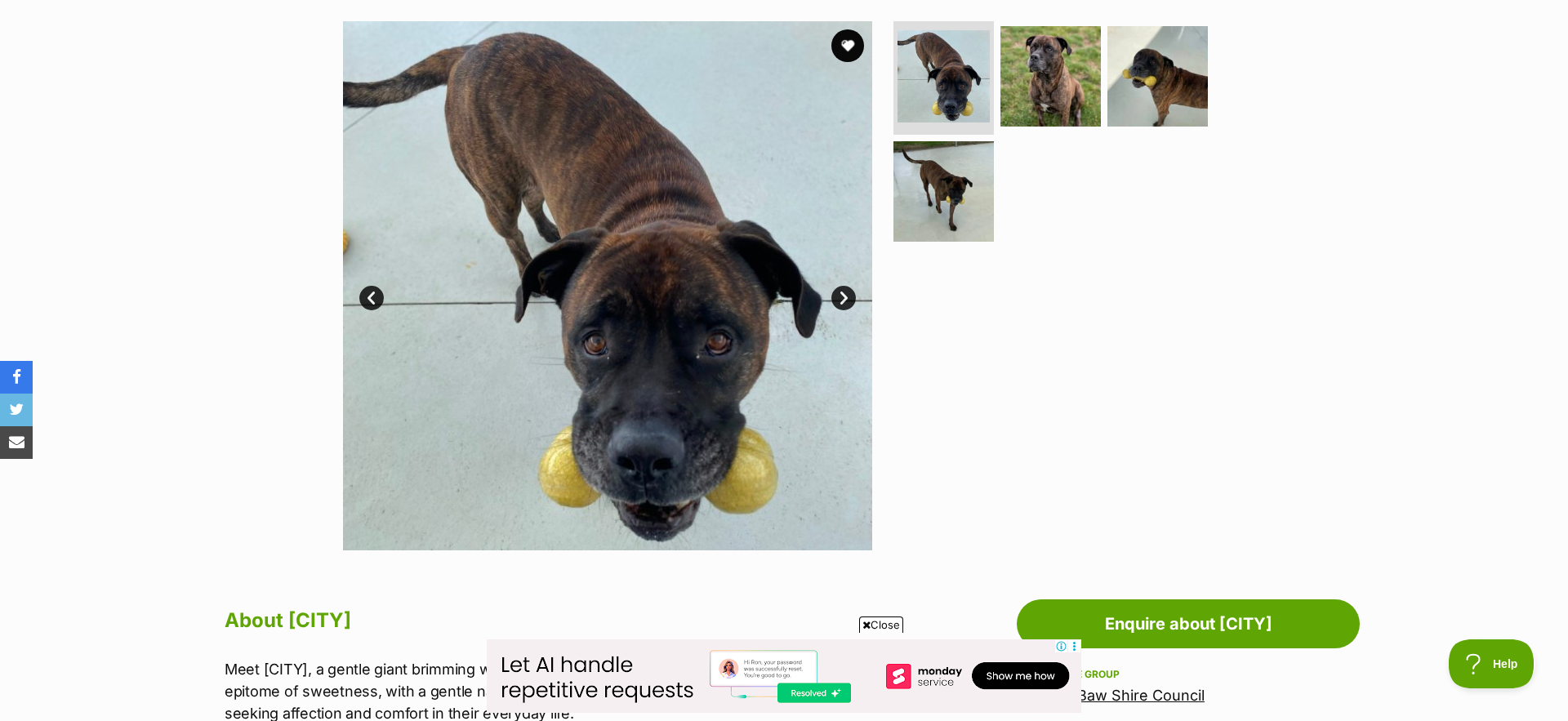 click on "Next" at bounding box center [844, 298] 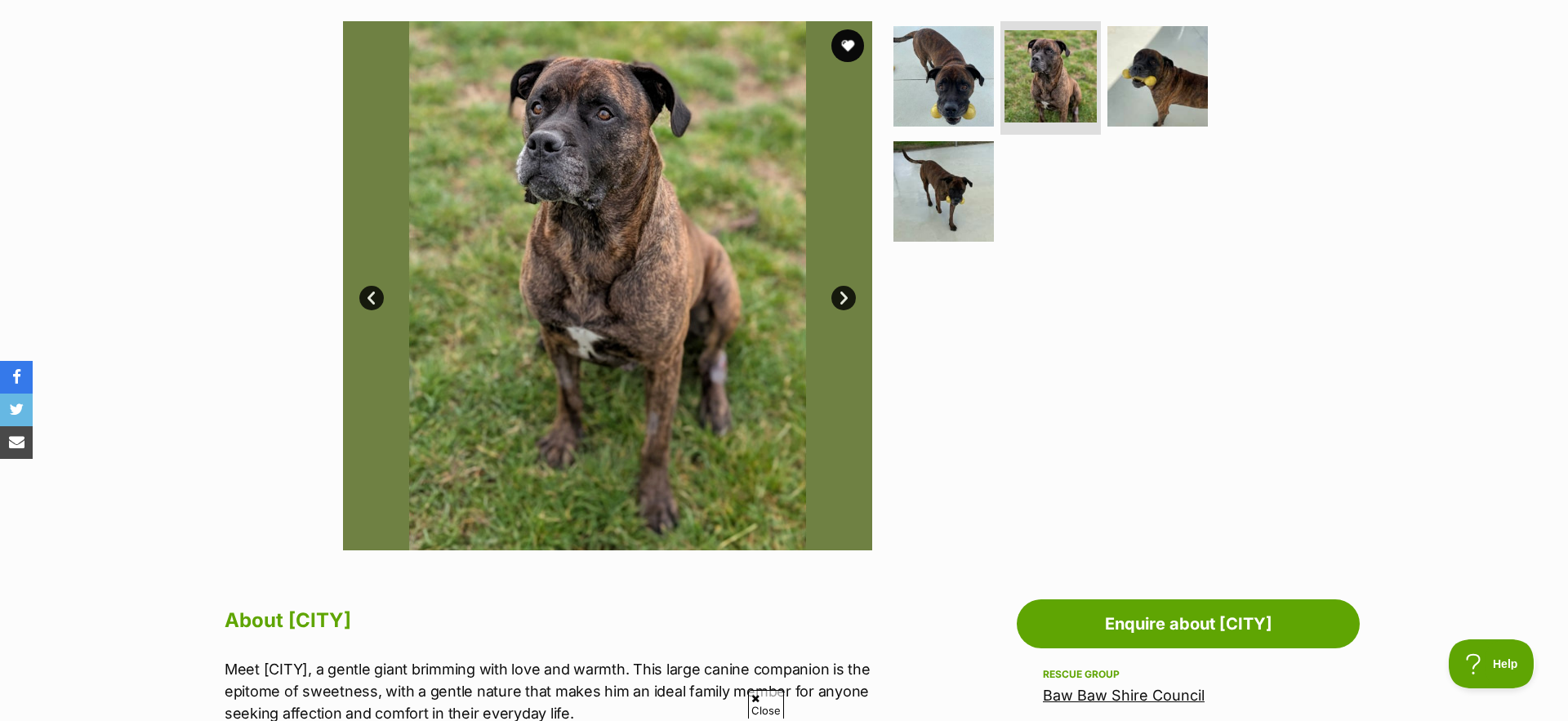 scroll, scrollTop: 0, scrollLeft: 0, axis: both 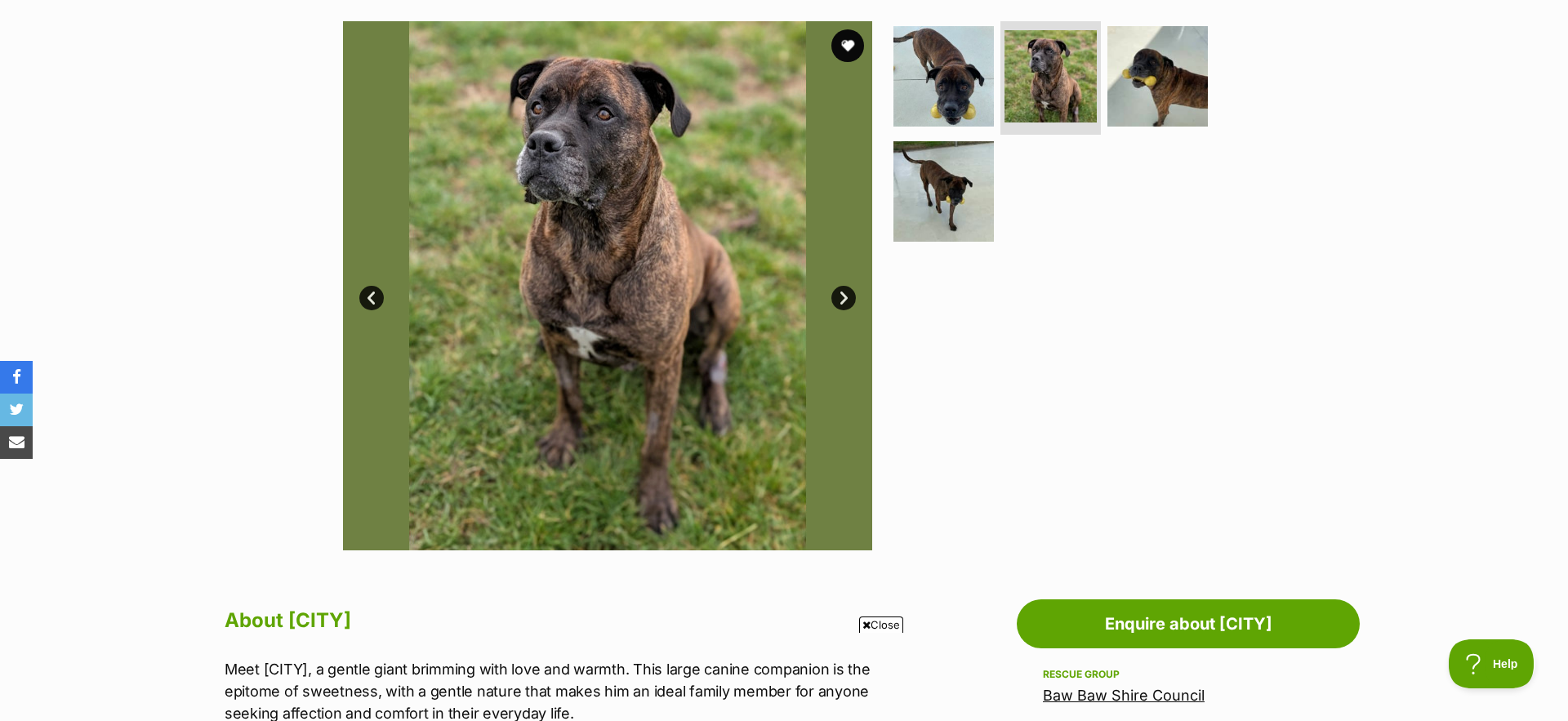 click on "Next" at bounding box center [844, 298] 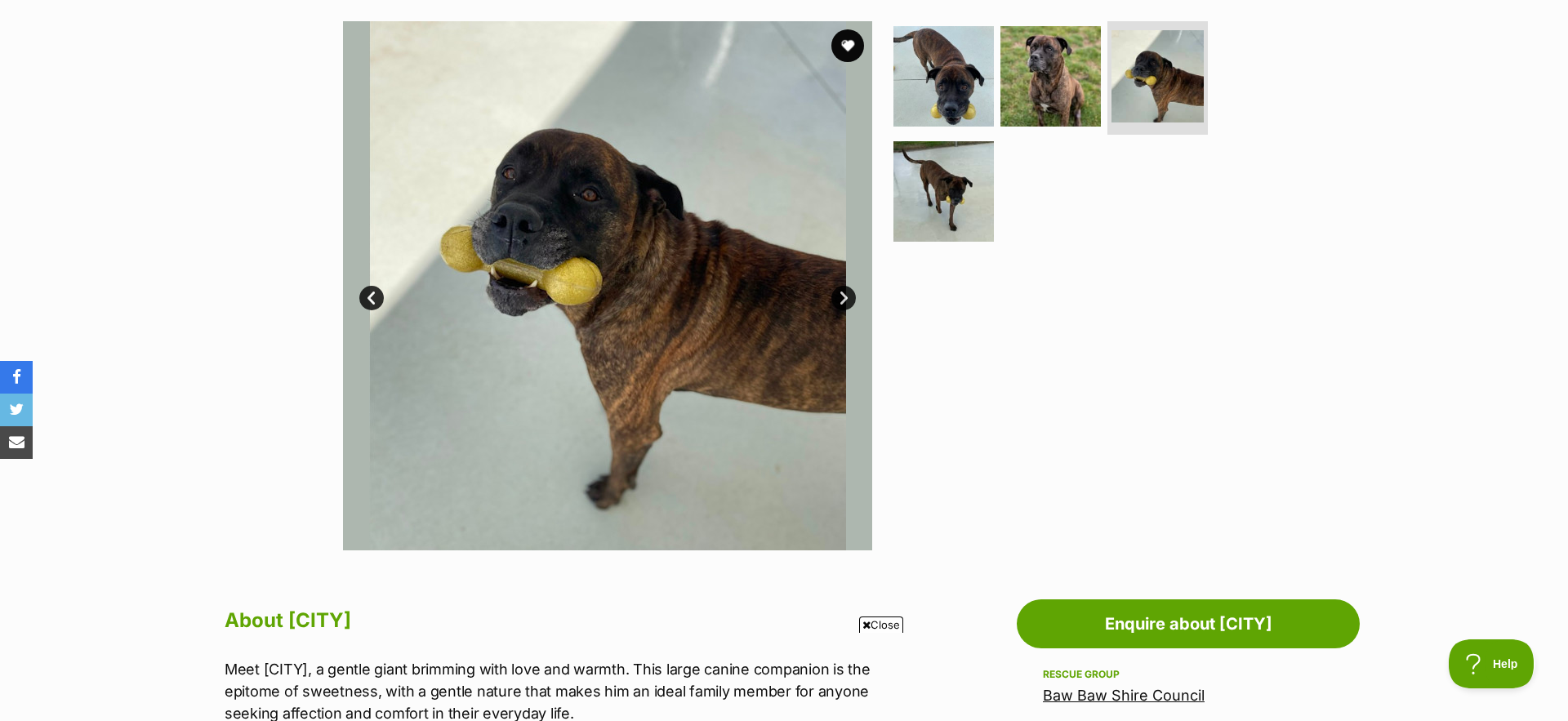 click on "Next" at bounding box center (844, 298) 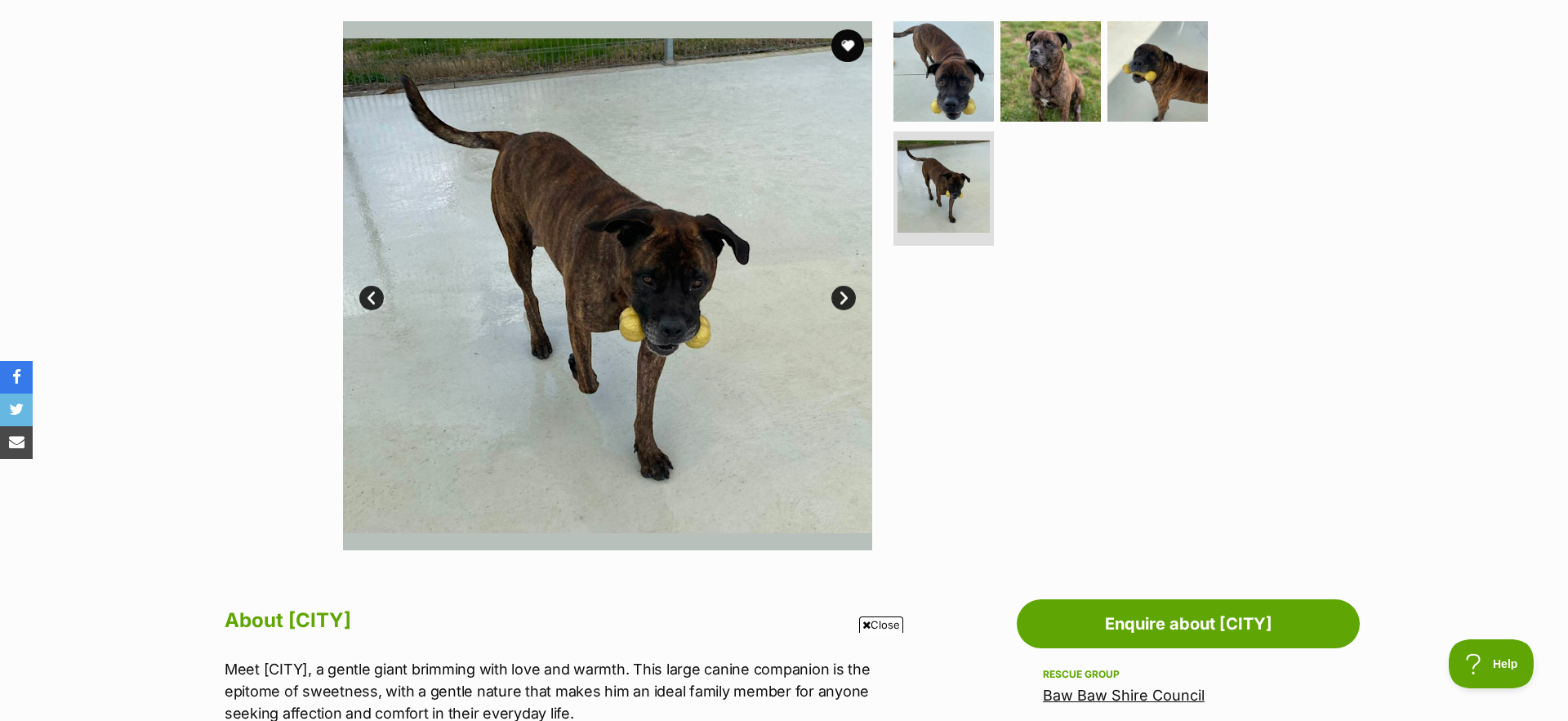 click on "Next" at bounding box center (844, 298) 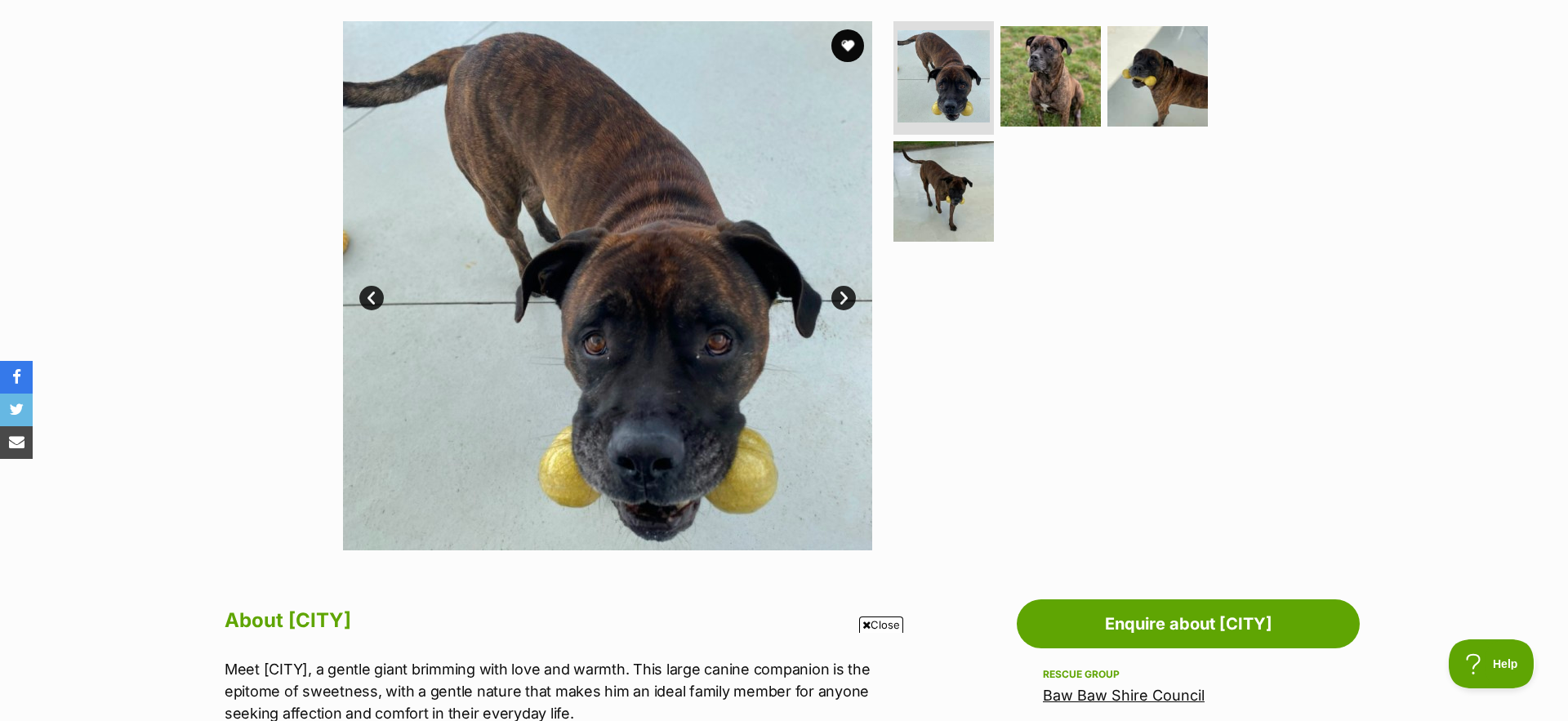 click on "Next" at bounding box center [844, 298] 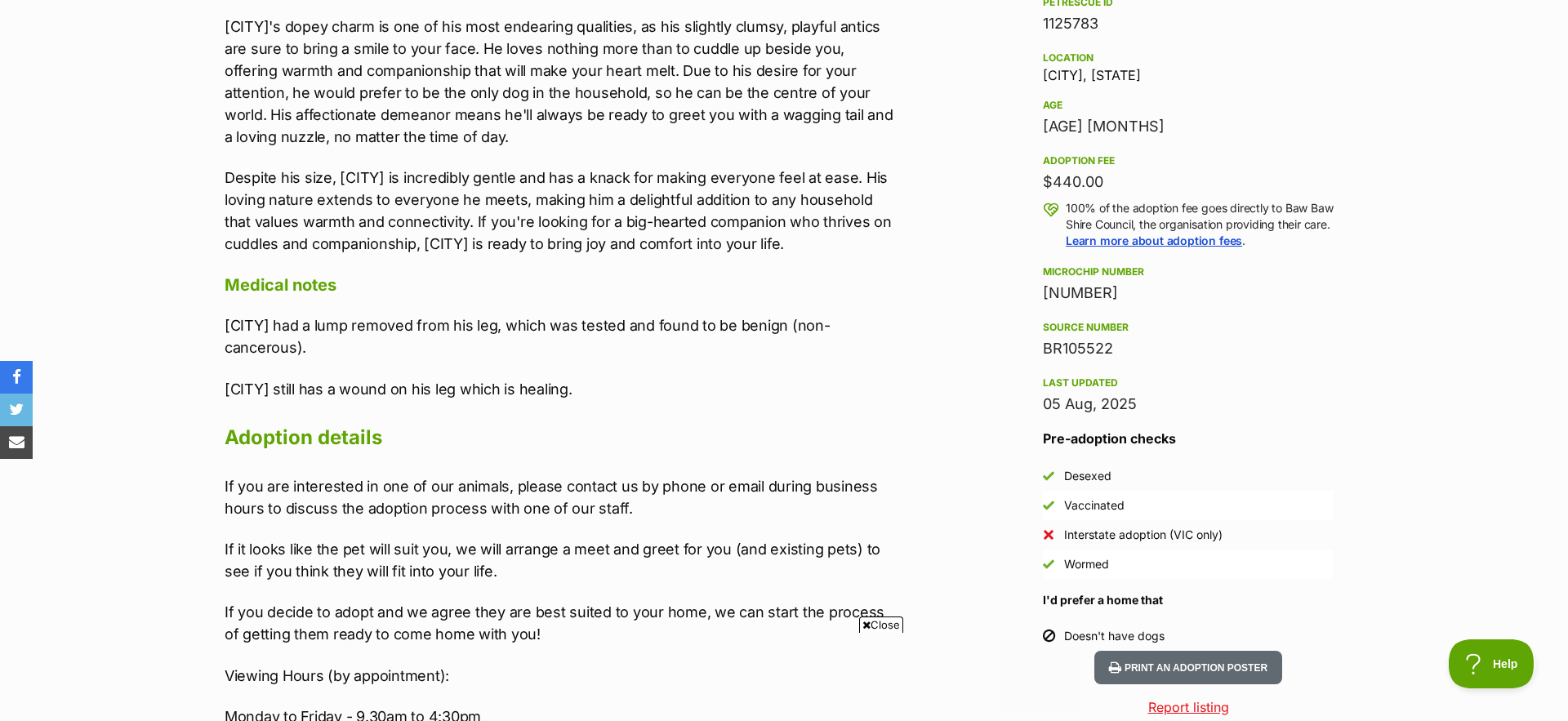 scroll, scrollTop: 0, scrollLeft: 0, axis: both 